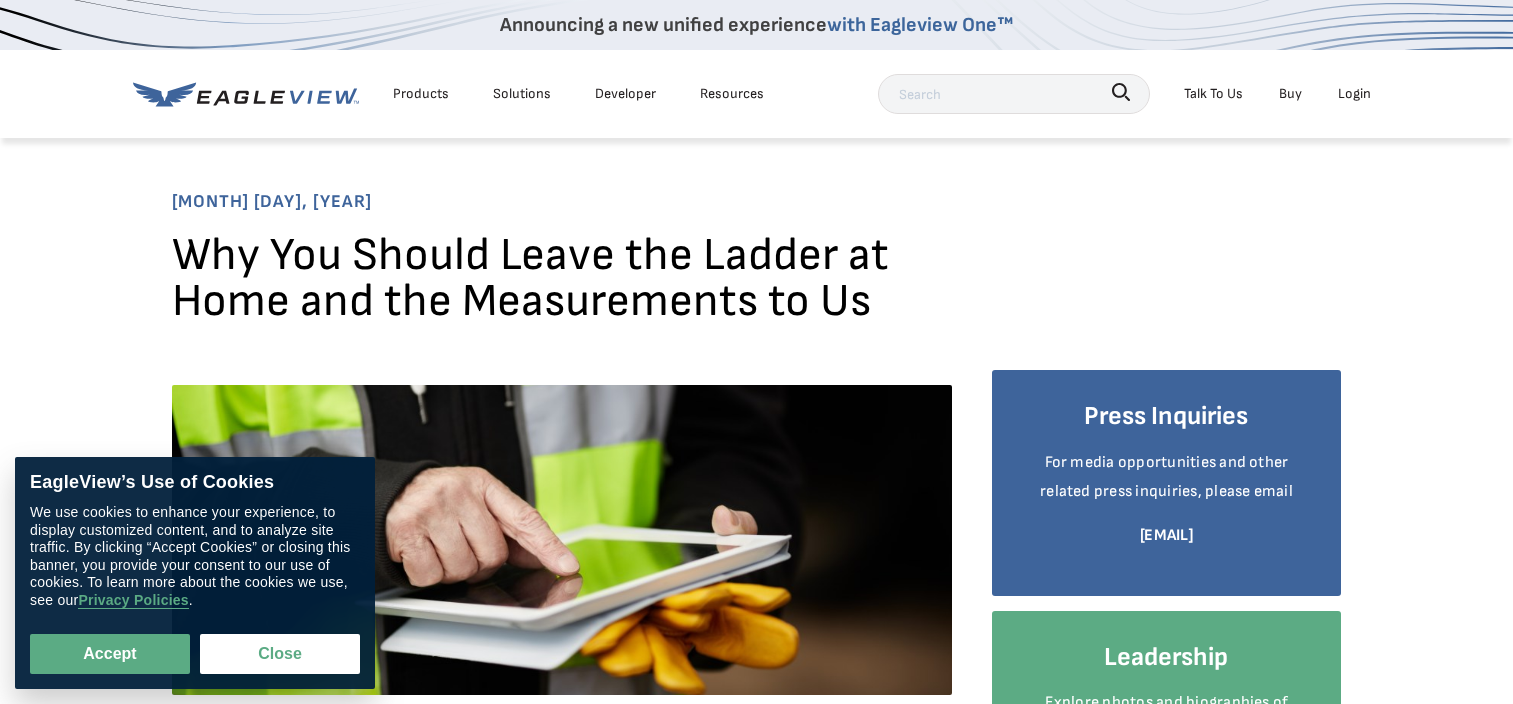 scroll, scrollTop: 0, scrollLeft: 0, axis: both 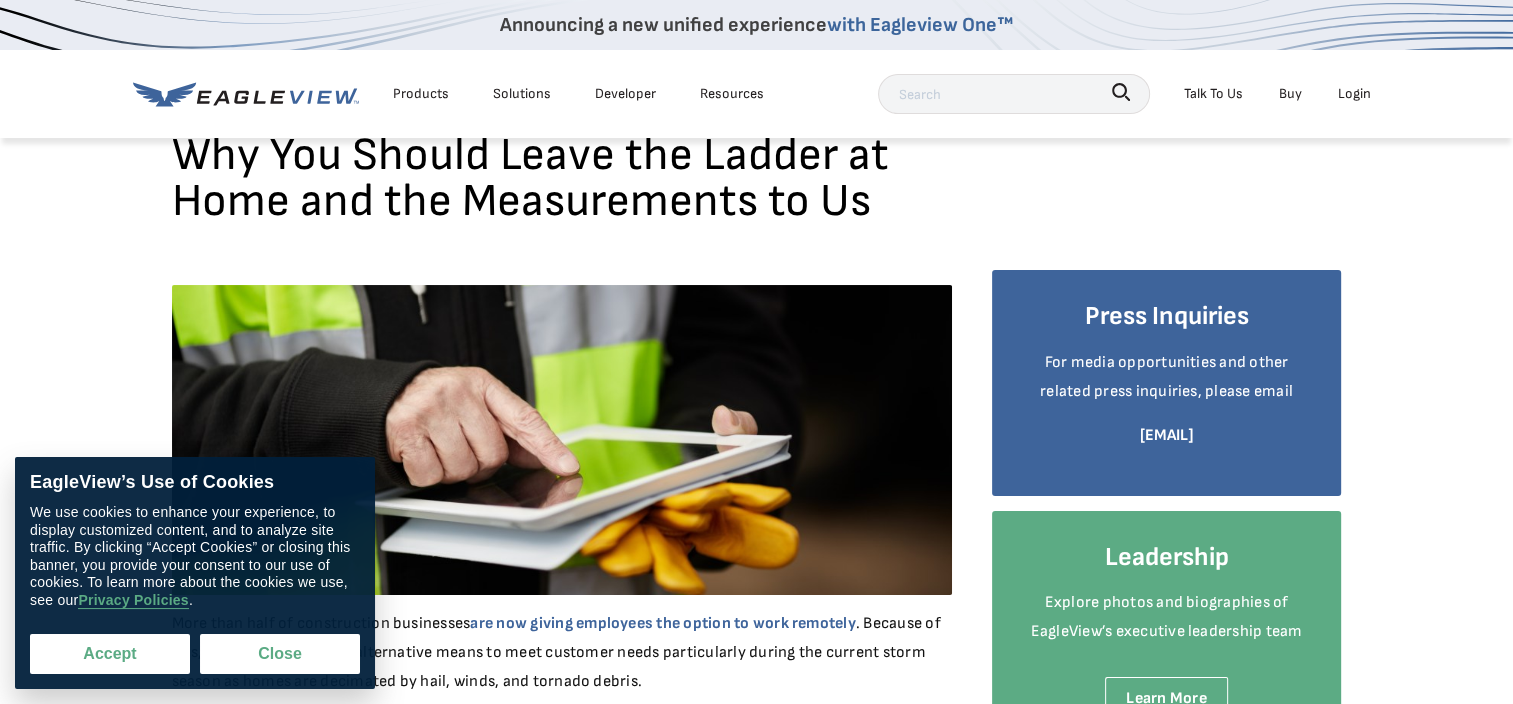 click on "Accept" at bounding box center [110, 654] 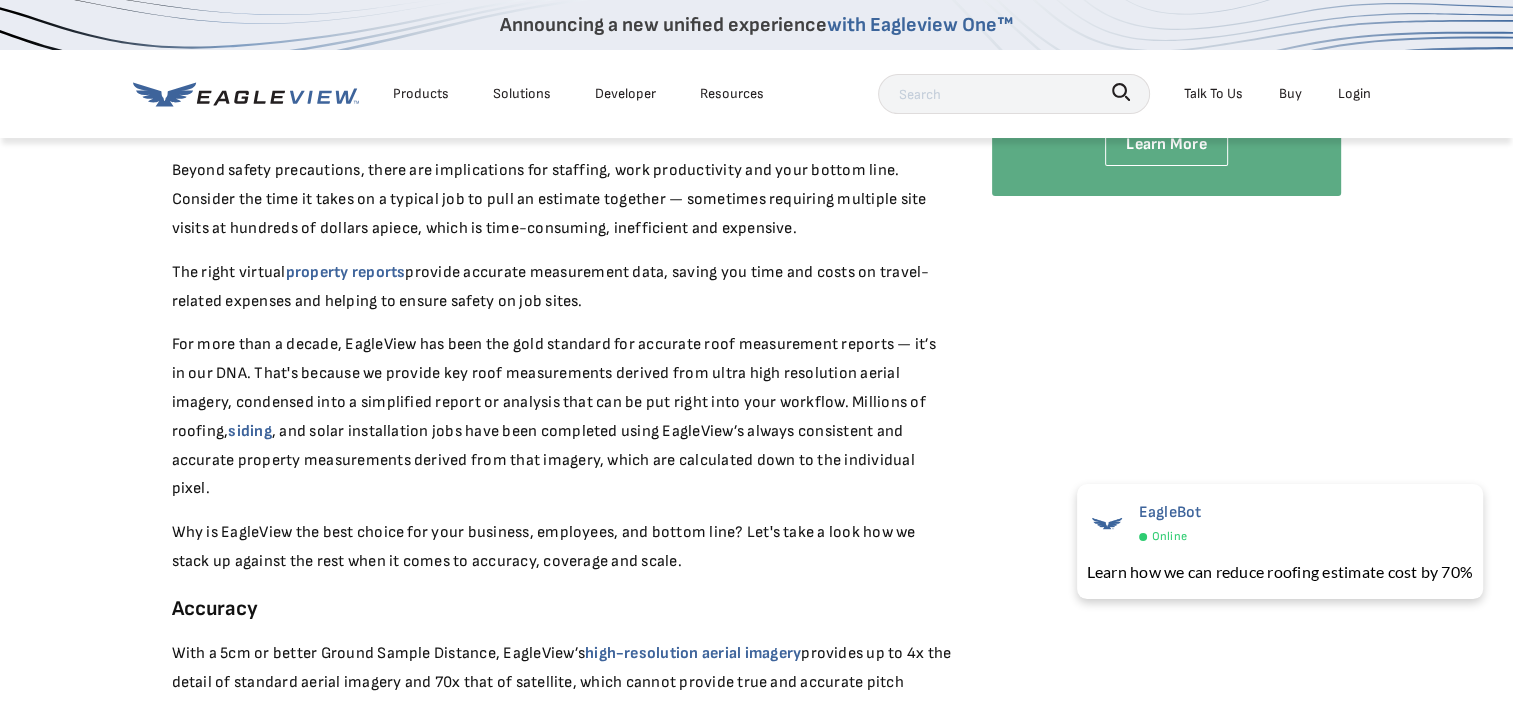 scroll, scrollTop: 300, scrollLeft: 0, axis: vertical 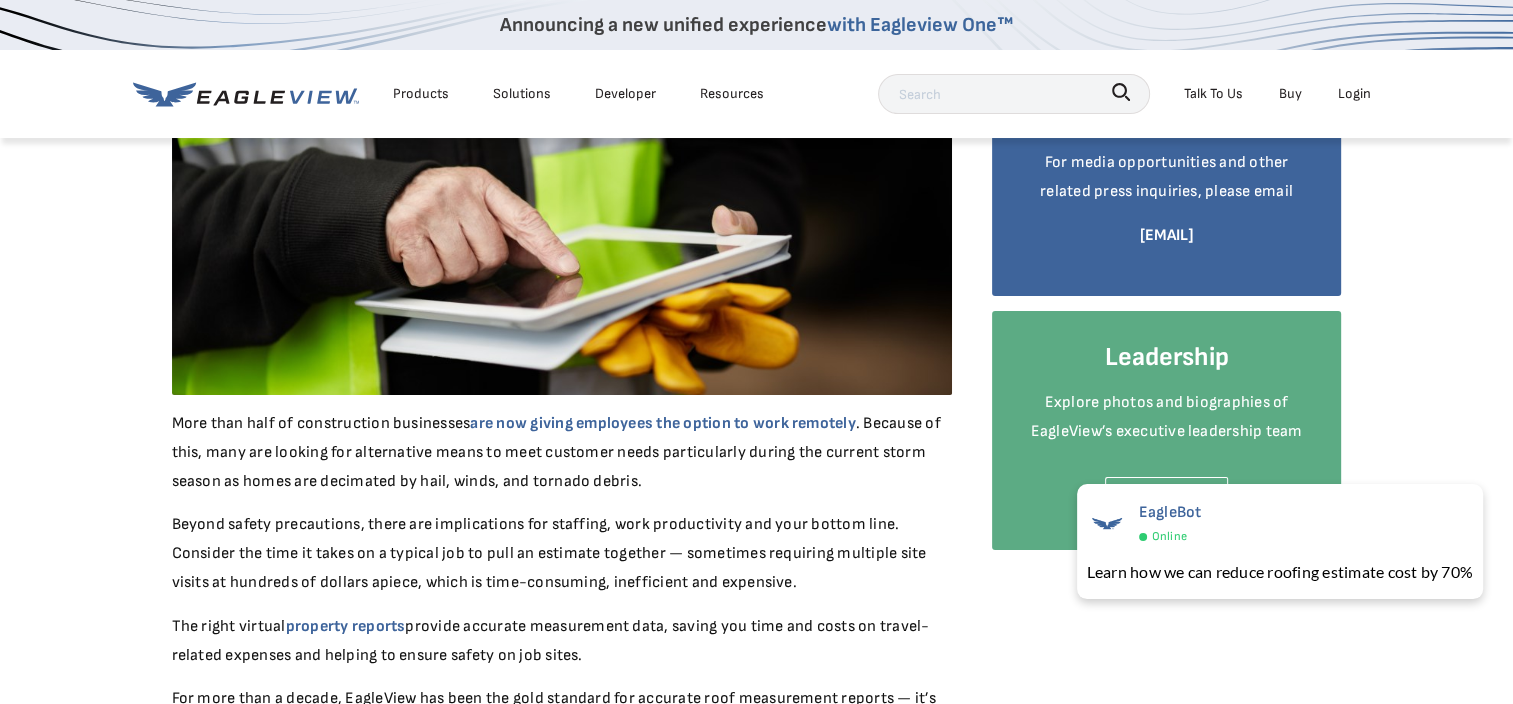 click on "August 7, 2020 Why You Should Leave the Ladder at Home and the Measurements to Us
More than half of construction businesses  are now giving employees the option to work remotely . Because of this, many are looking for alternative means to meet customer needs particularly during the current storm season as homes are decimated by hail, winds, and tornado debris.
Beyond safety precautions, there are implications for staffing, work productivity and your bottom line. Consider the time it takes on a typical job to pull an estimate together — sometimes requiring multiple site visits at hundreds of dollars apiece, which is time-consuming, inefficient and expensive.
The right virtual  property reports  provide accurate measurement data, saving you time and costs on travel-related expenses and helping to ensure safety on job sites.
siding
Accuracy
With a 5cm or better Ground Sample Distance, EagleView’s  high-resolution aerial imagery" at bounding box center [756, 1292] 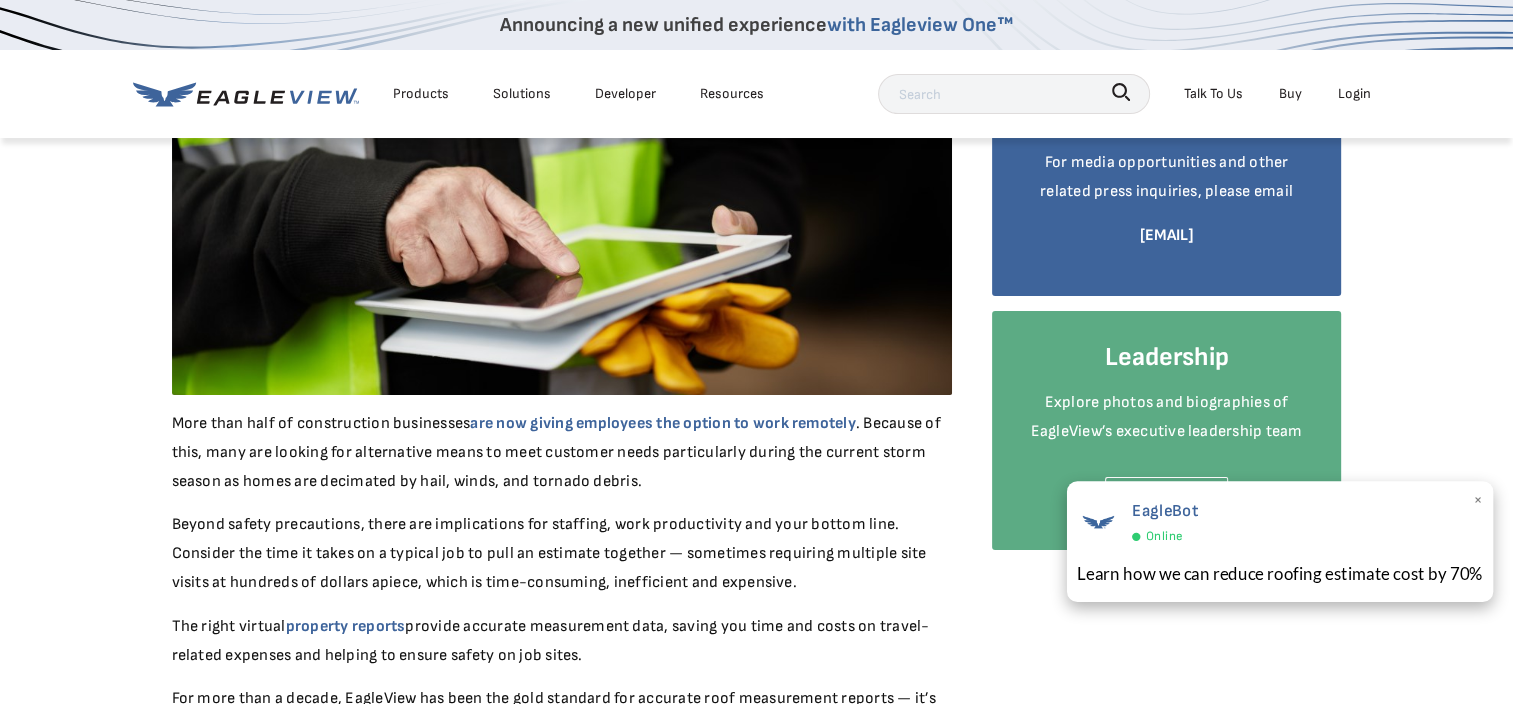click on "×" at bounding box center [1477, 502] 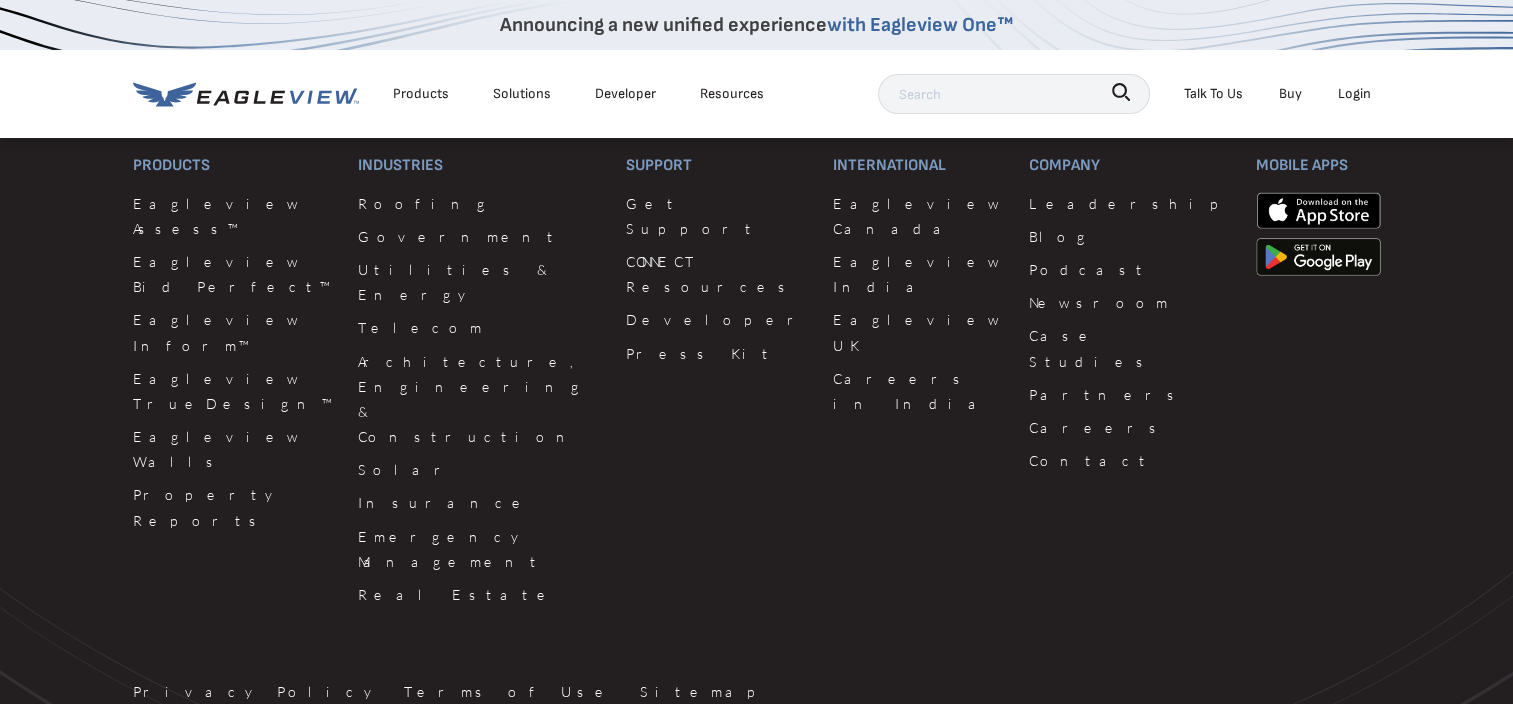 scroll, scrollTop: 2900, scrollLeft: 0, axis: vertical 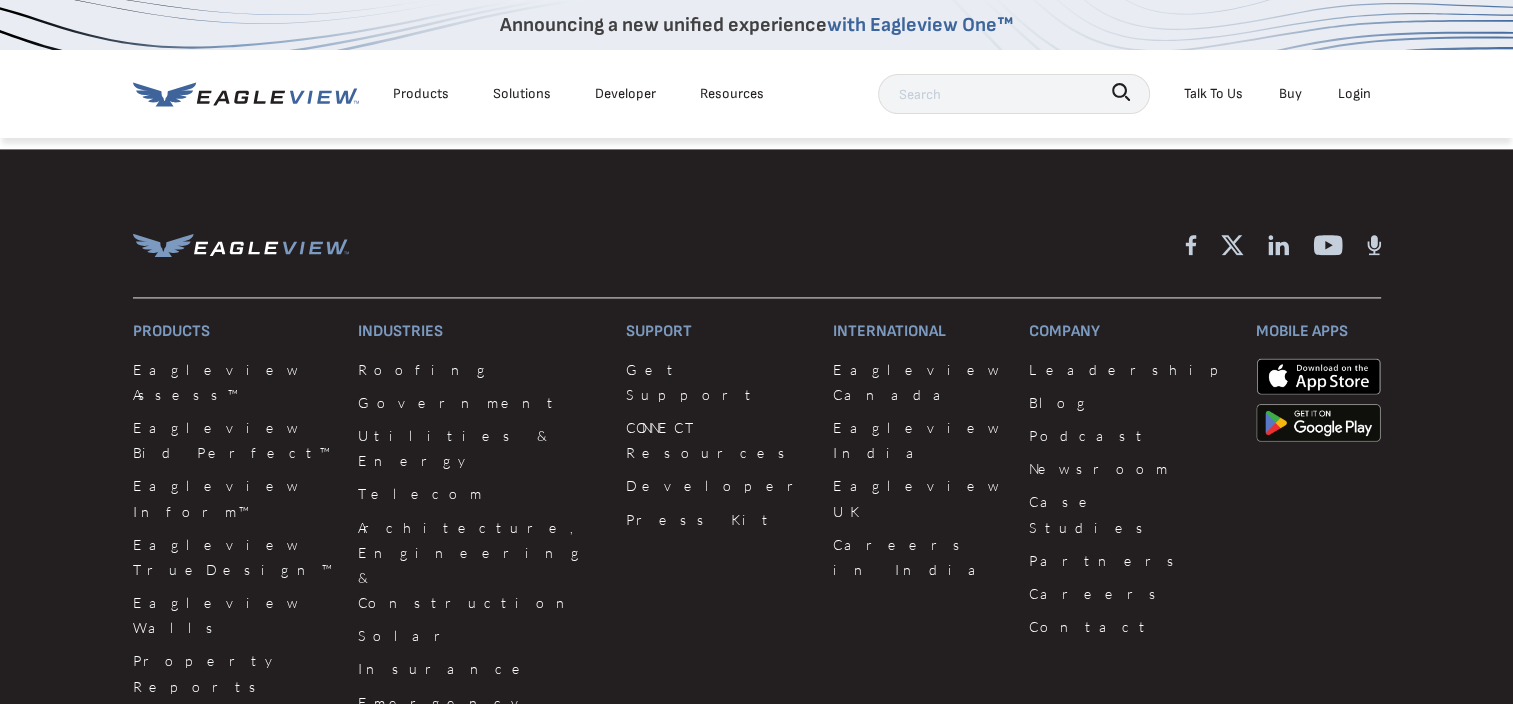 click on "Products" at bounding box center [421, 93] 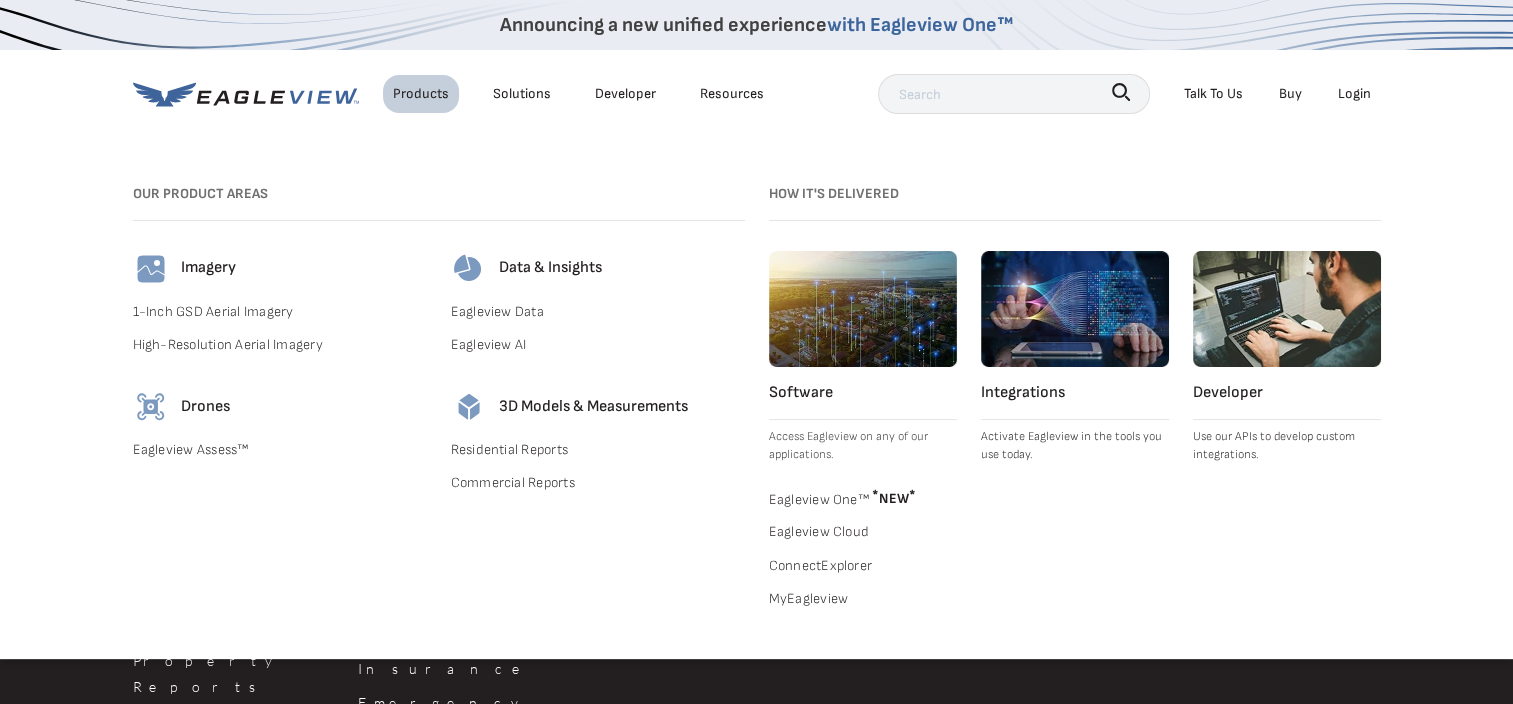 click on "Residential Reports" at bounding box center (598, 449) 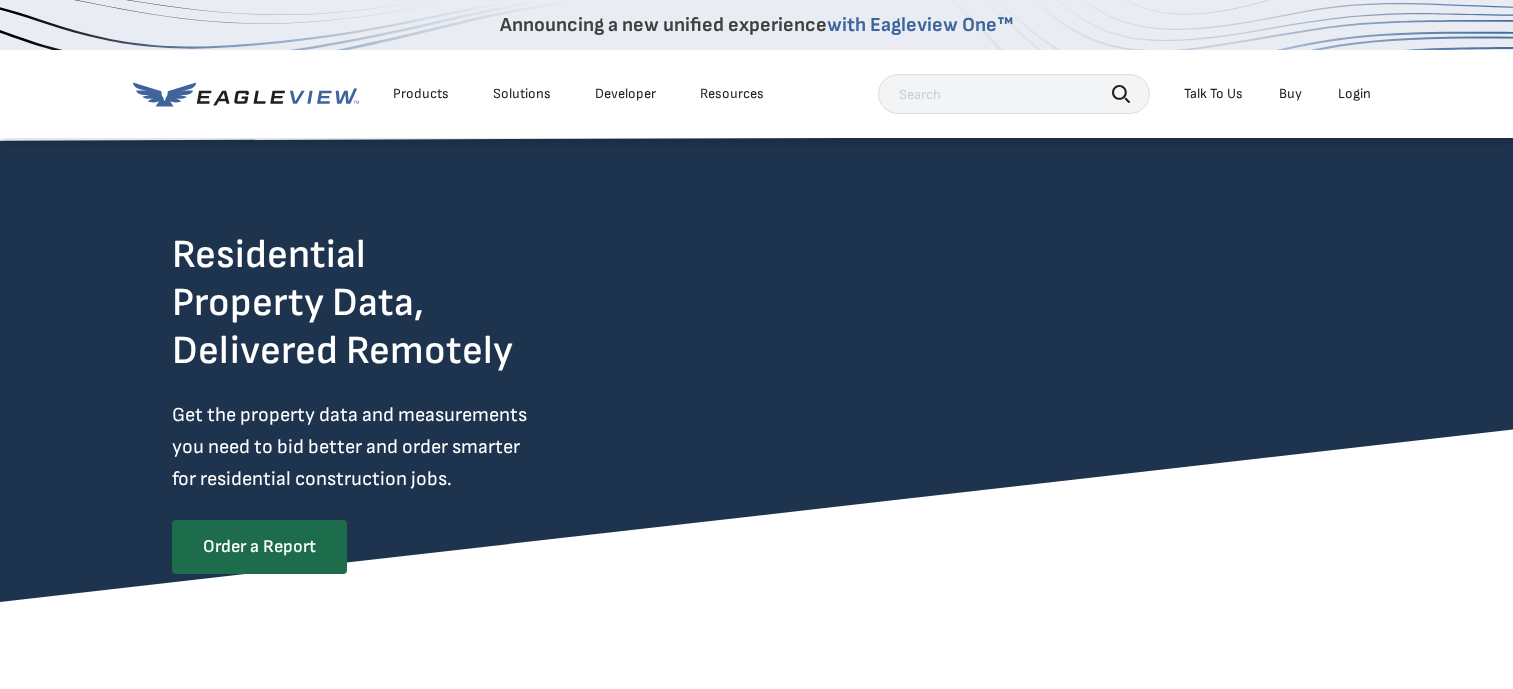 scroll, scrollTop: 0, scrollLeft: 0, axis: both 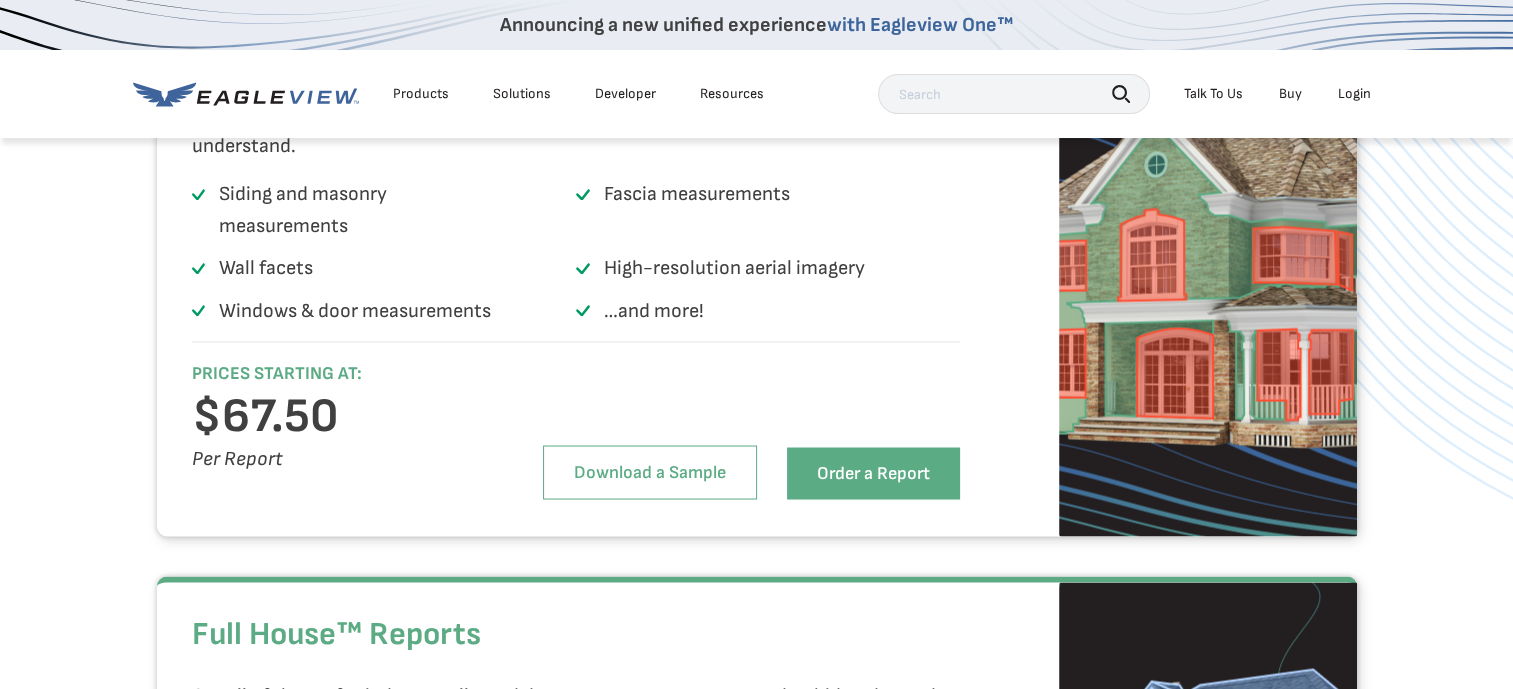 click on "Solutions" at bounding box center (522, 94) 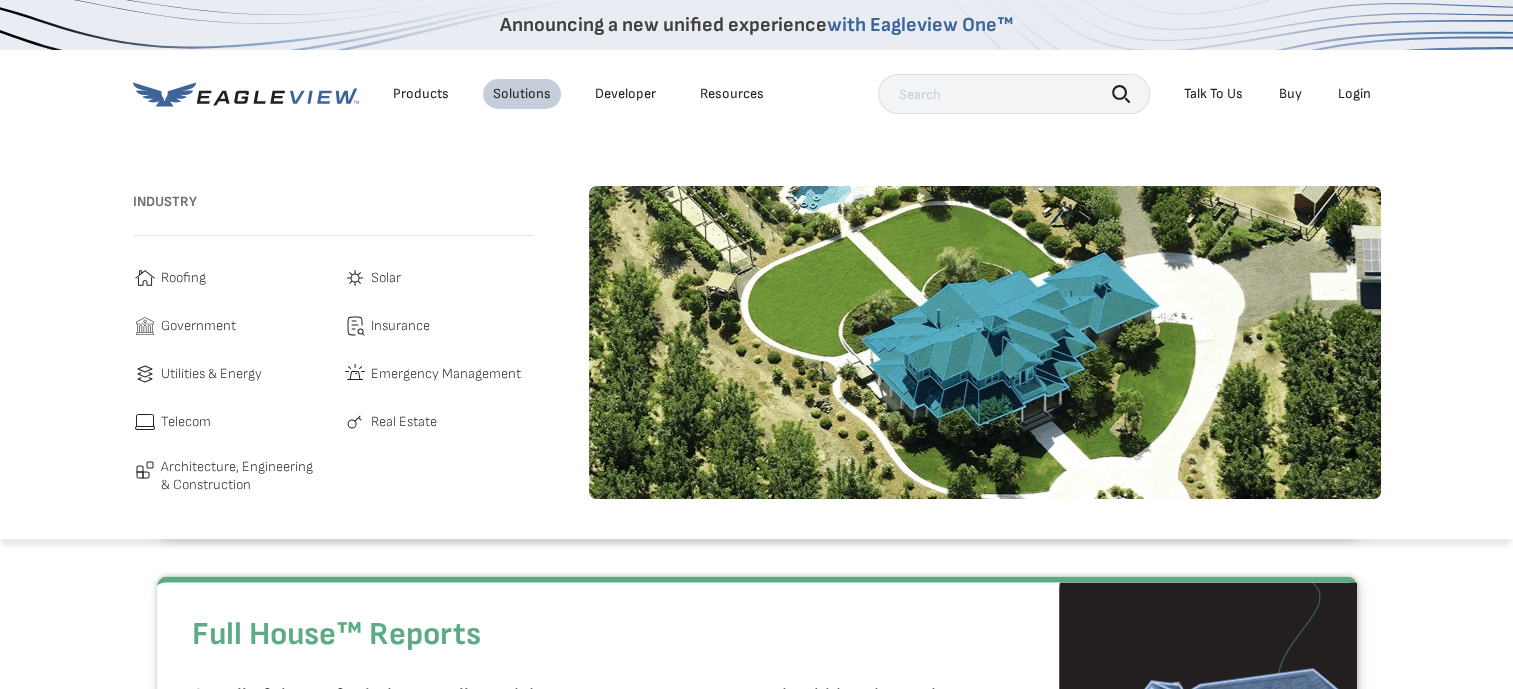 click on "Roofing" at bounding box center [183, 278] 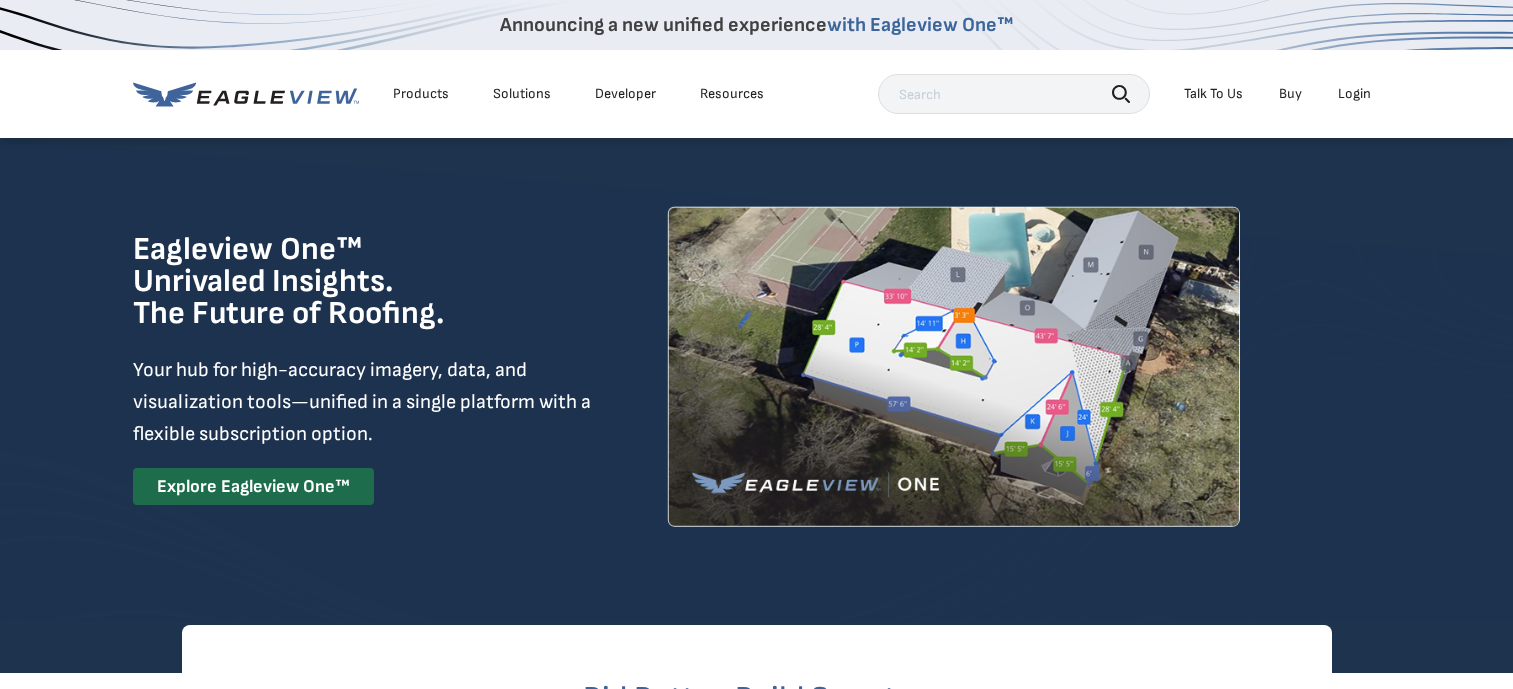 scroll, scrollTop: 0, scrollLeft: 0, axis: both 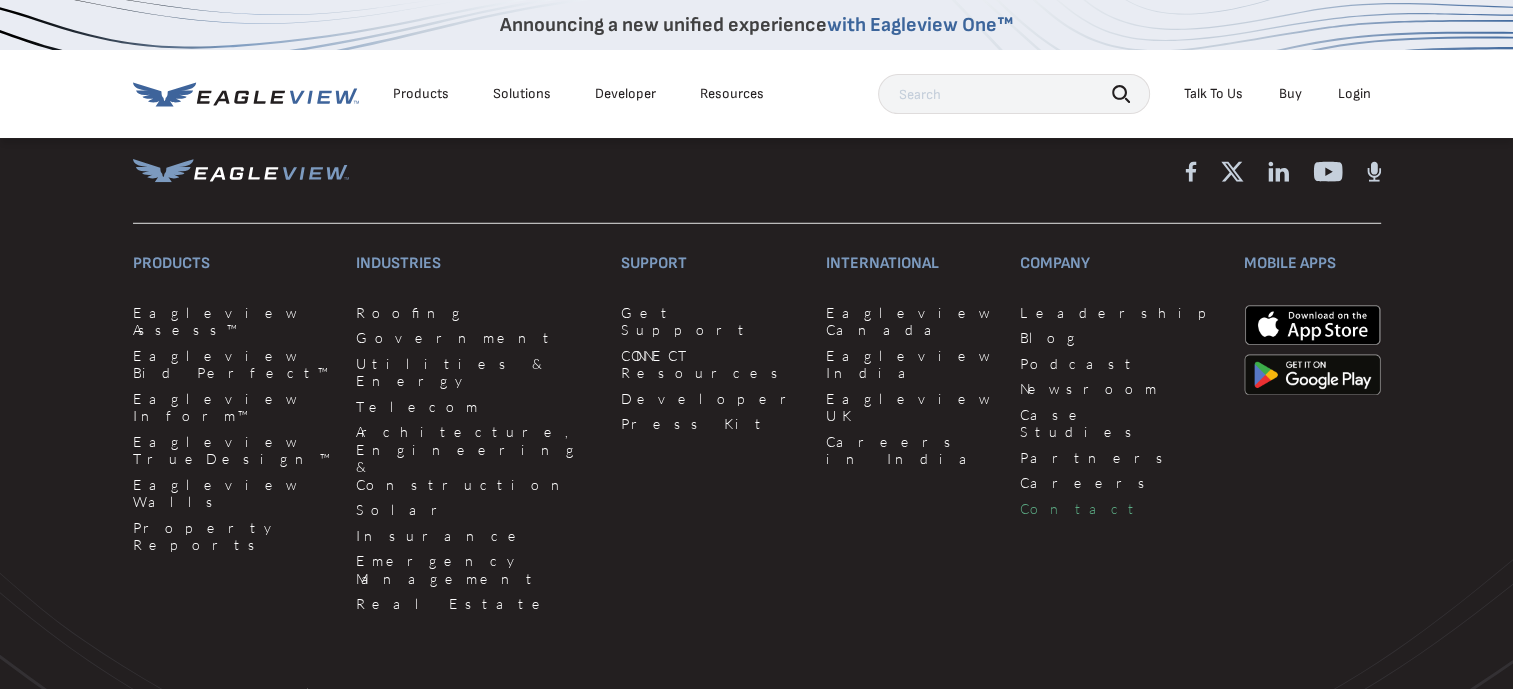 click on "Contact" at bounding box center [1120, 509] 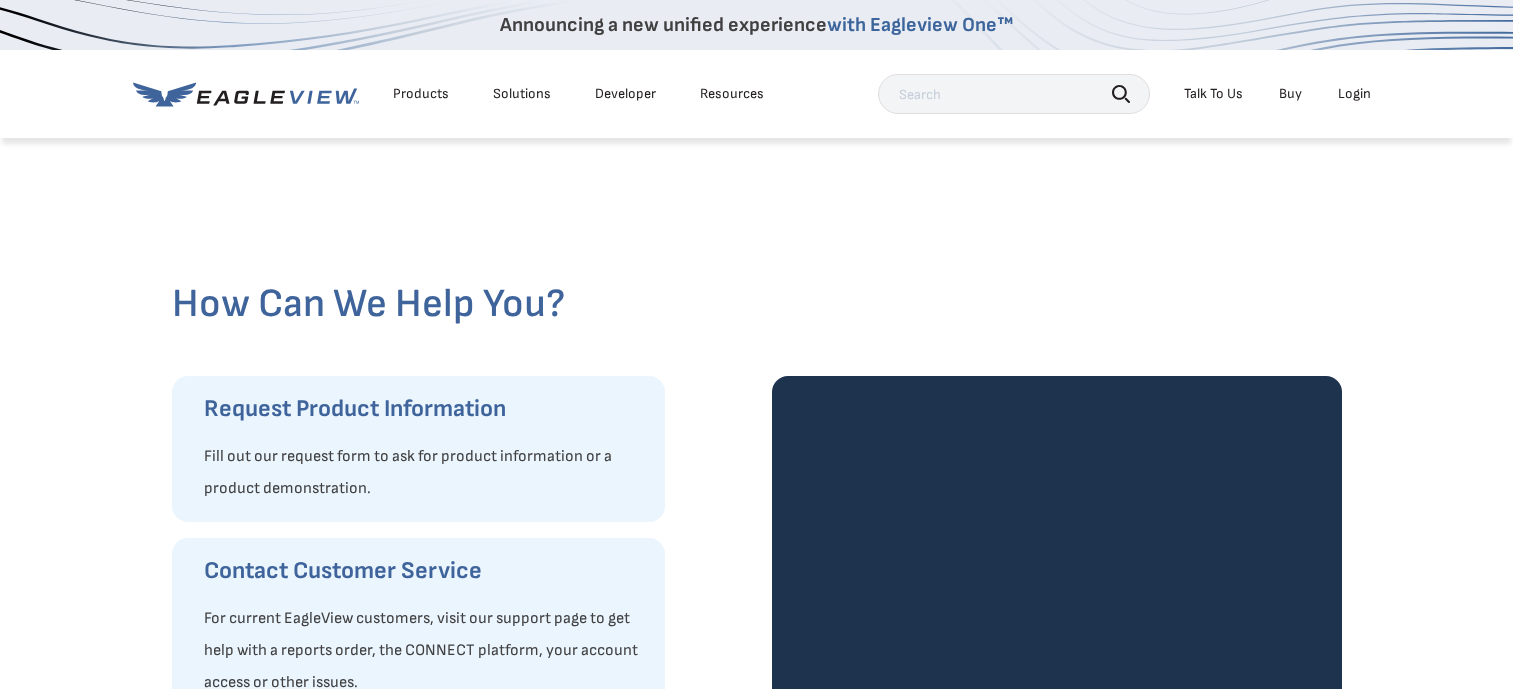 scroll, scrollTop: 0, scrollLeft: 0, axis: both 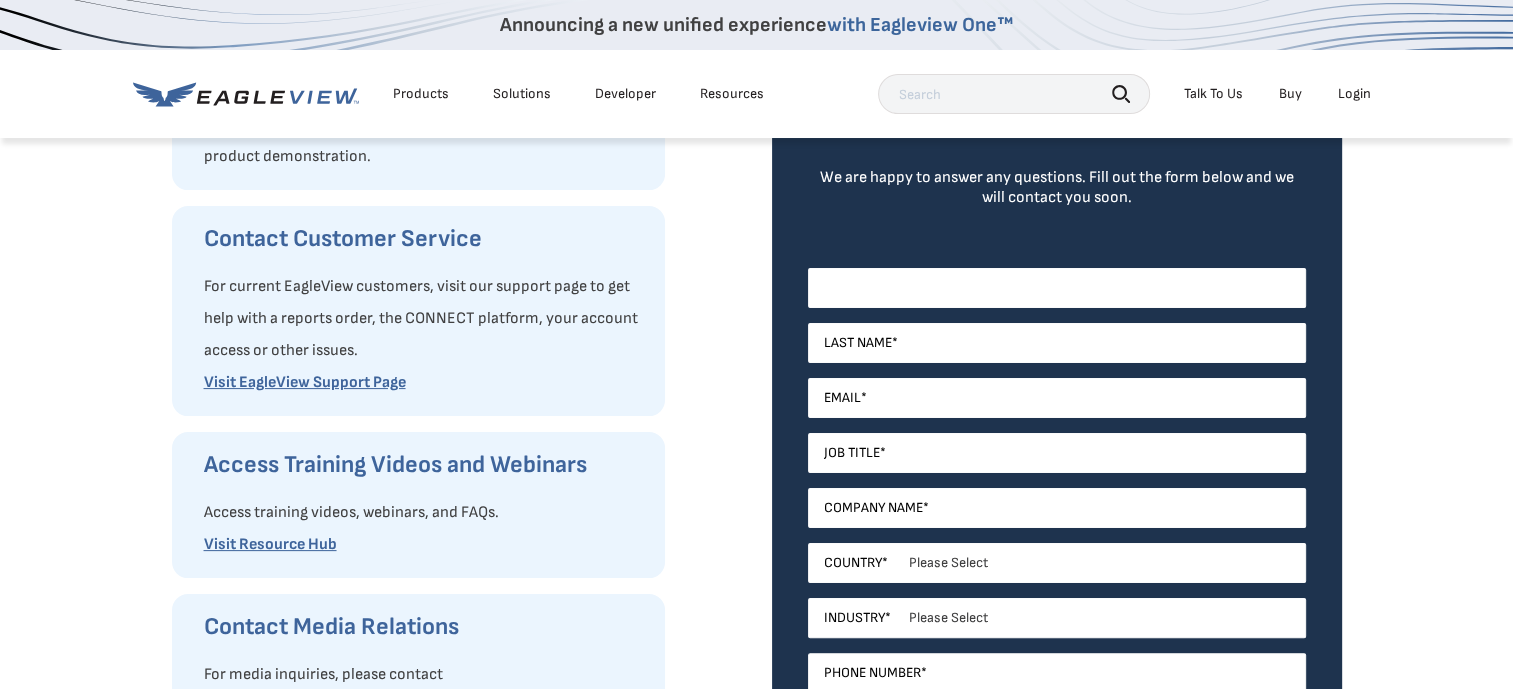 click on "First Name *" at bounding box center (1057, 288) 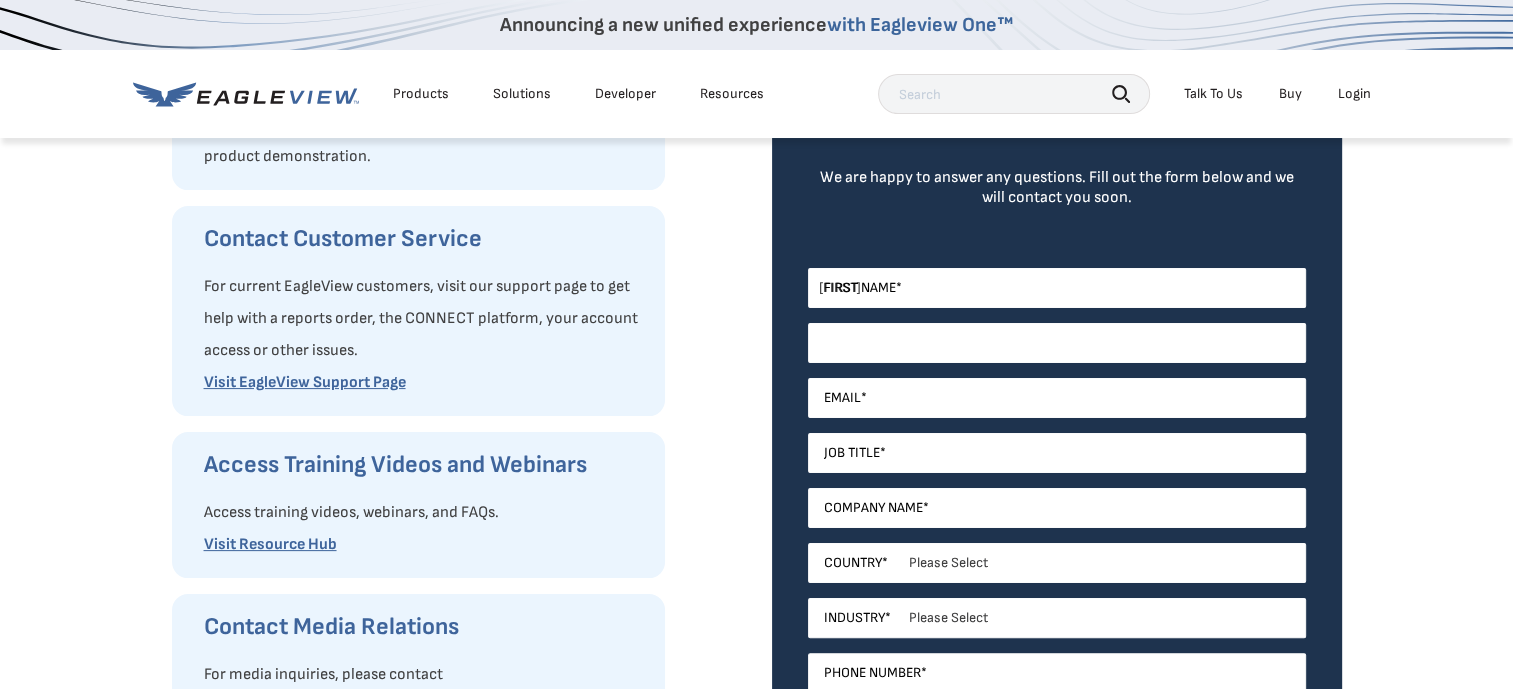type on "Smith" 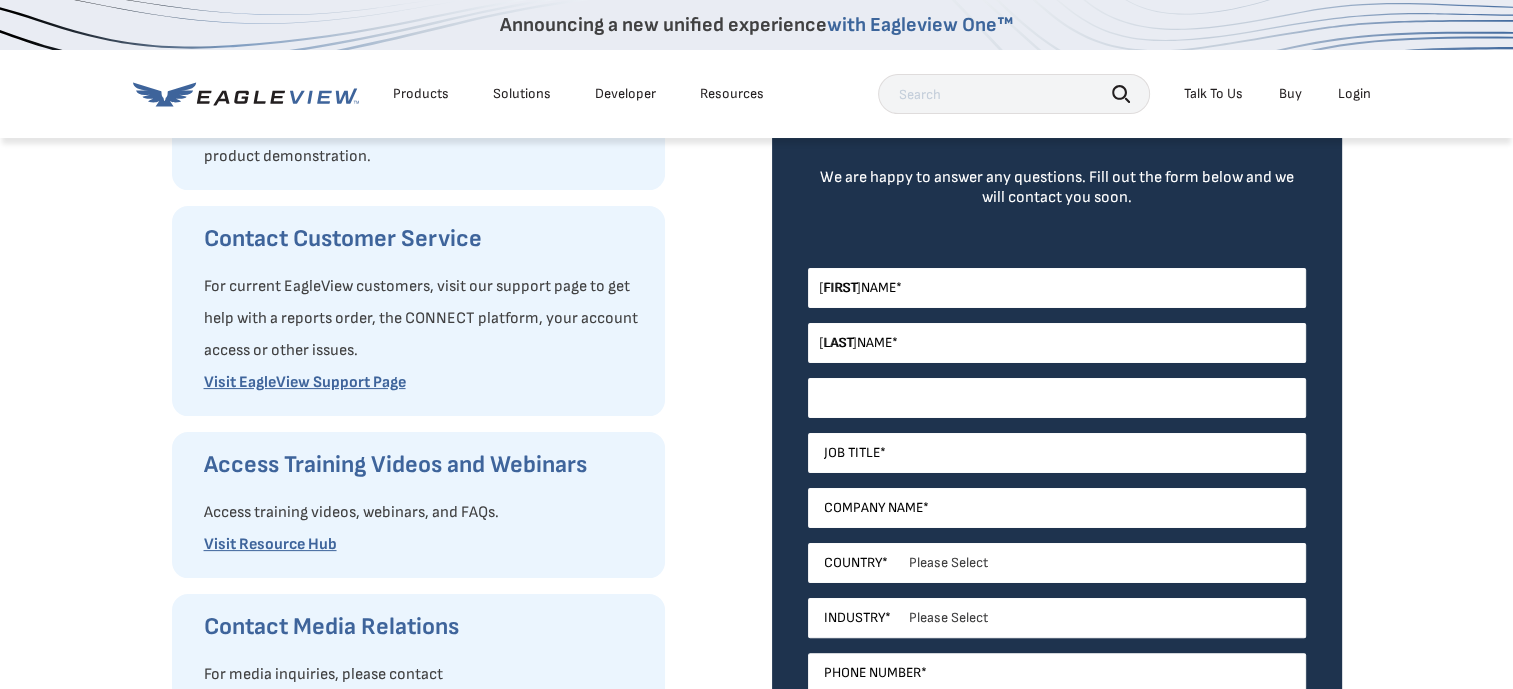 type on "martyfmshingling@outlook.com" 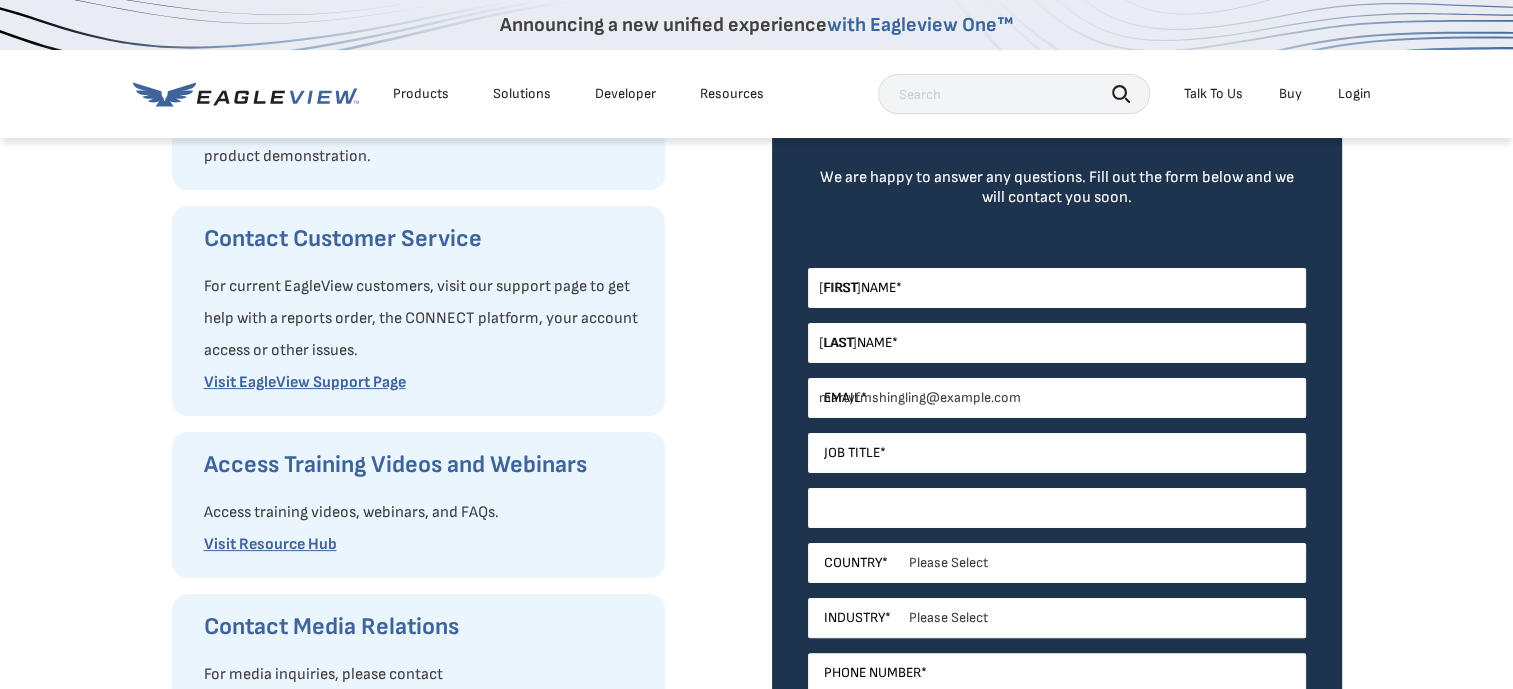 type on "FM Shingling (2000)ltd" 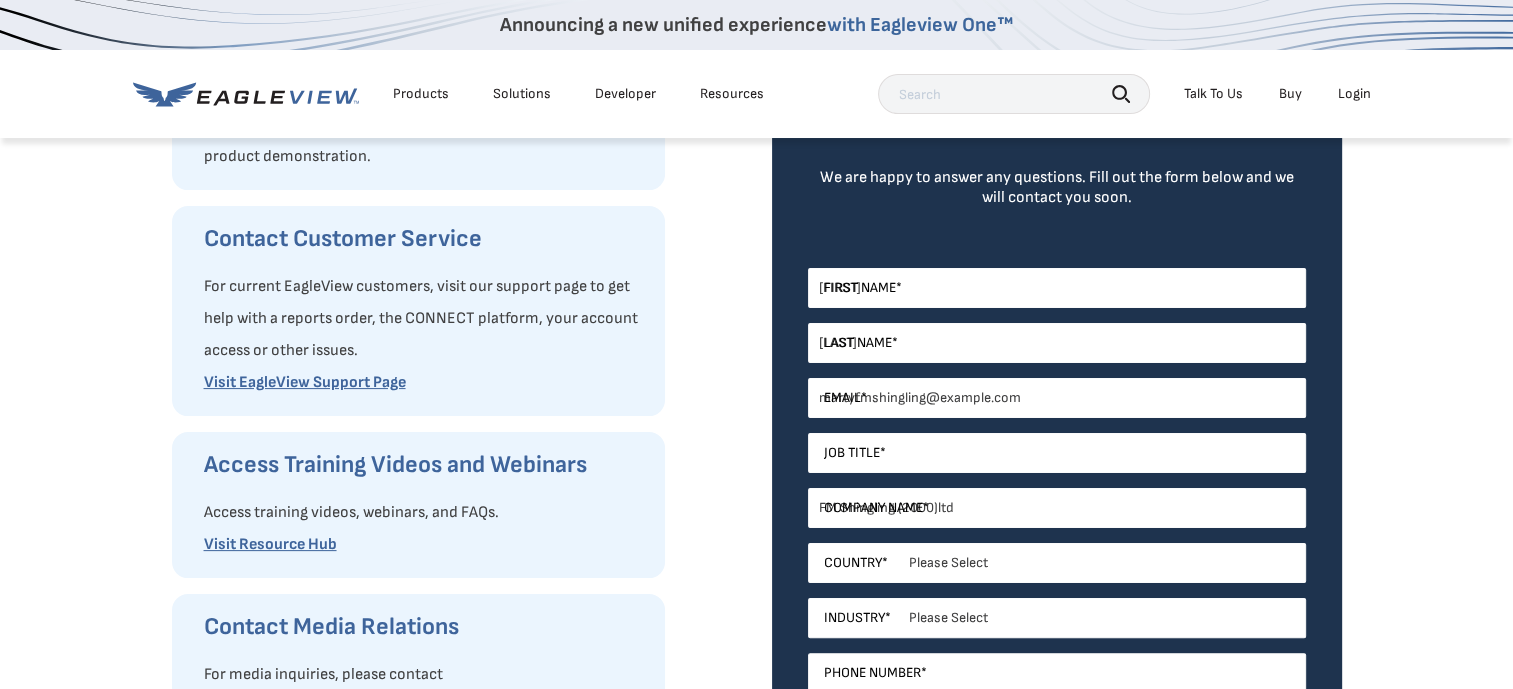 select on "Canada" 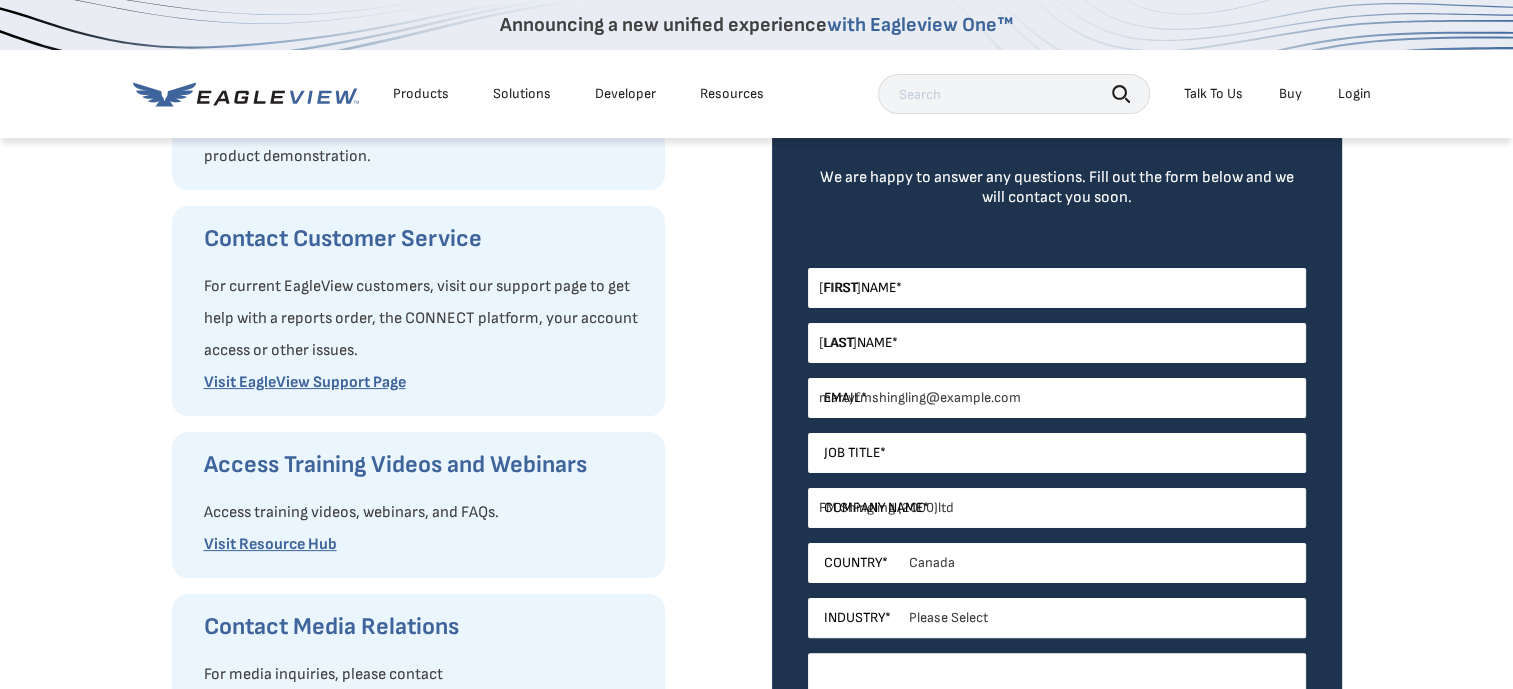 type on "14038085771" 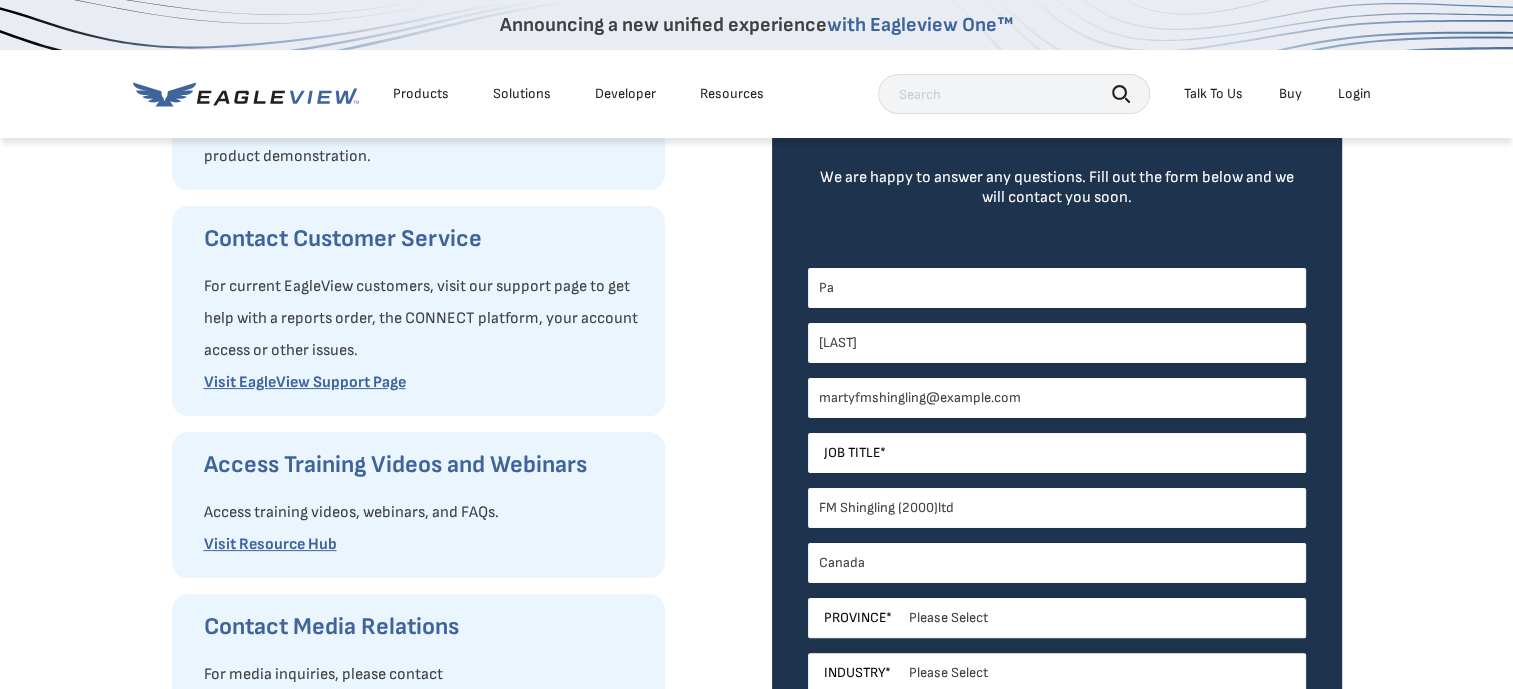 type on "P" 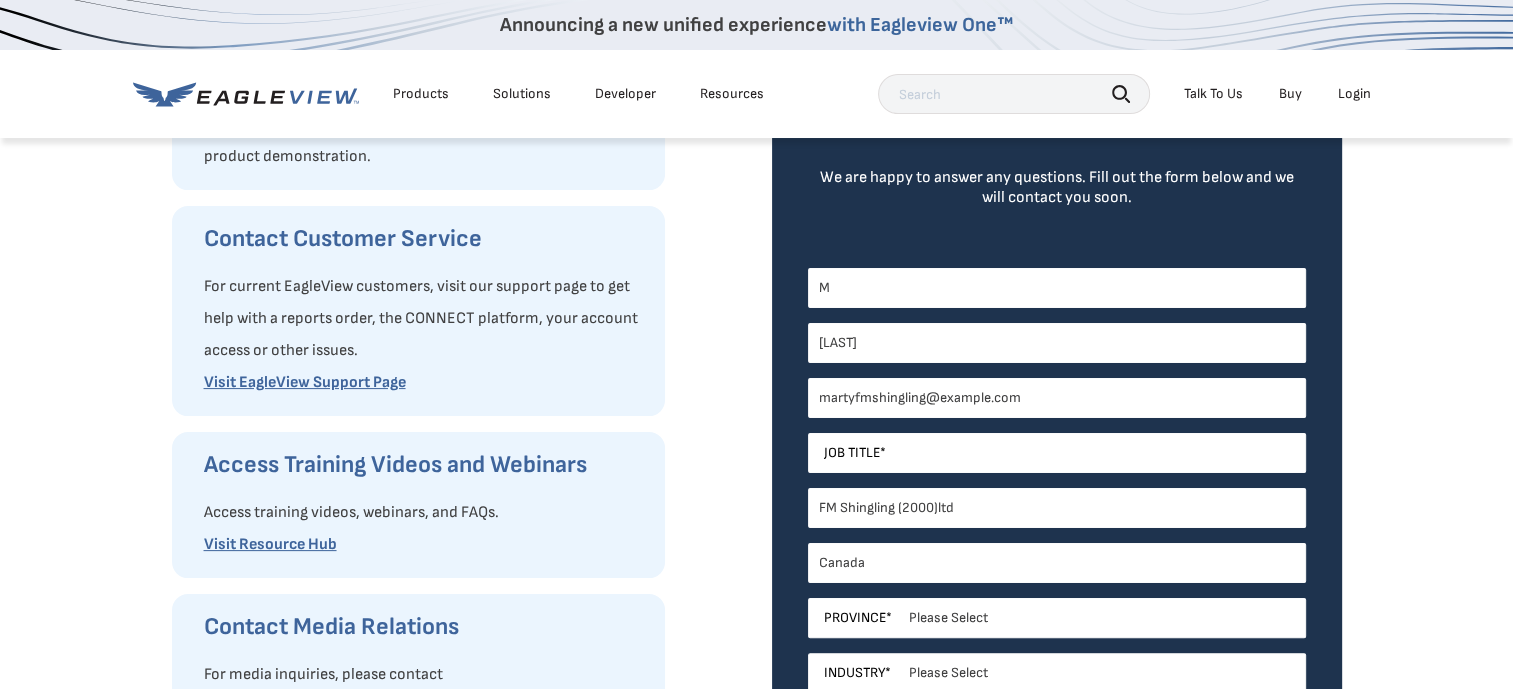 type on "Marty" 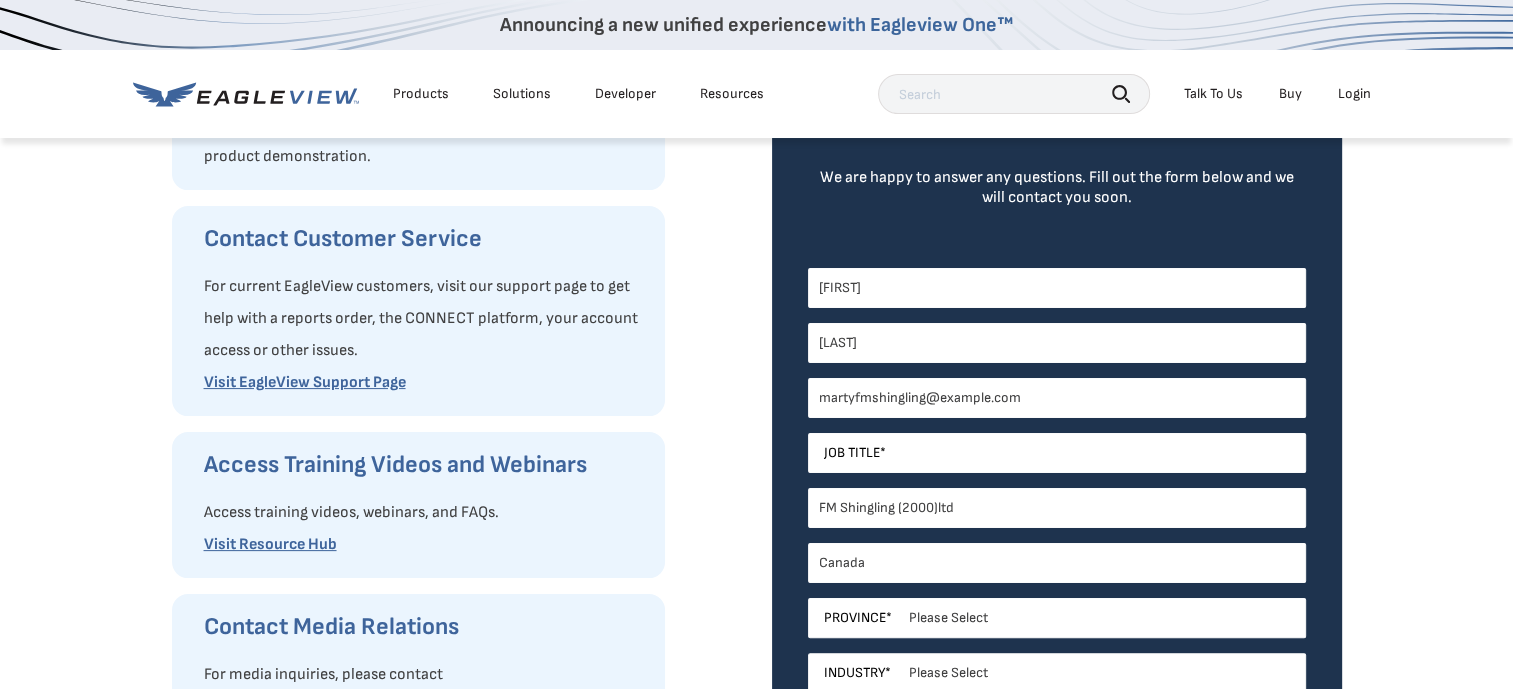 select on "Alberta" 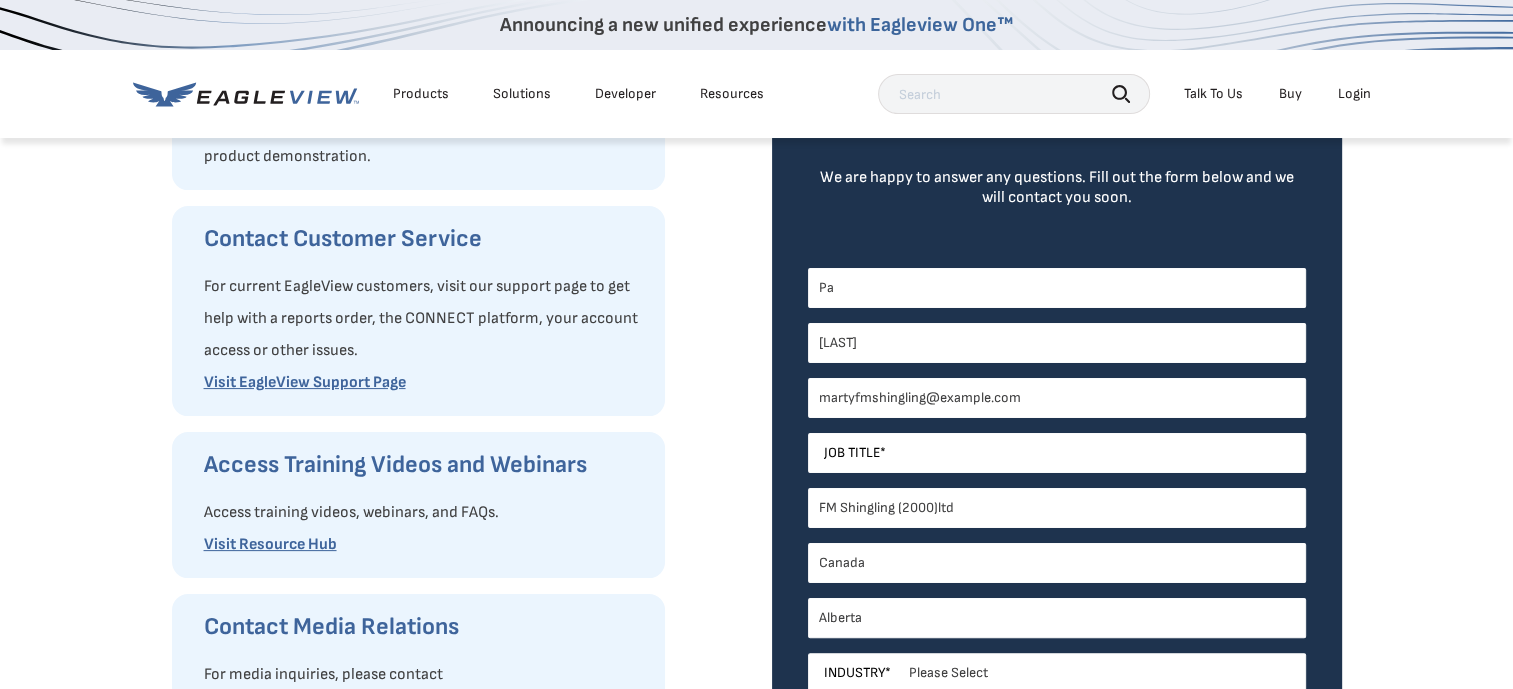 type on "P" 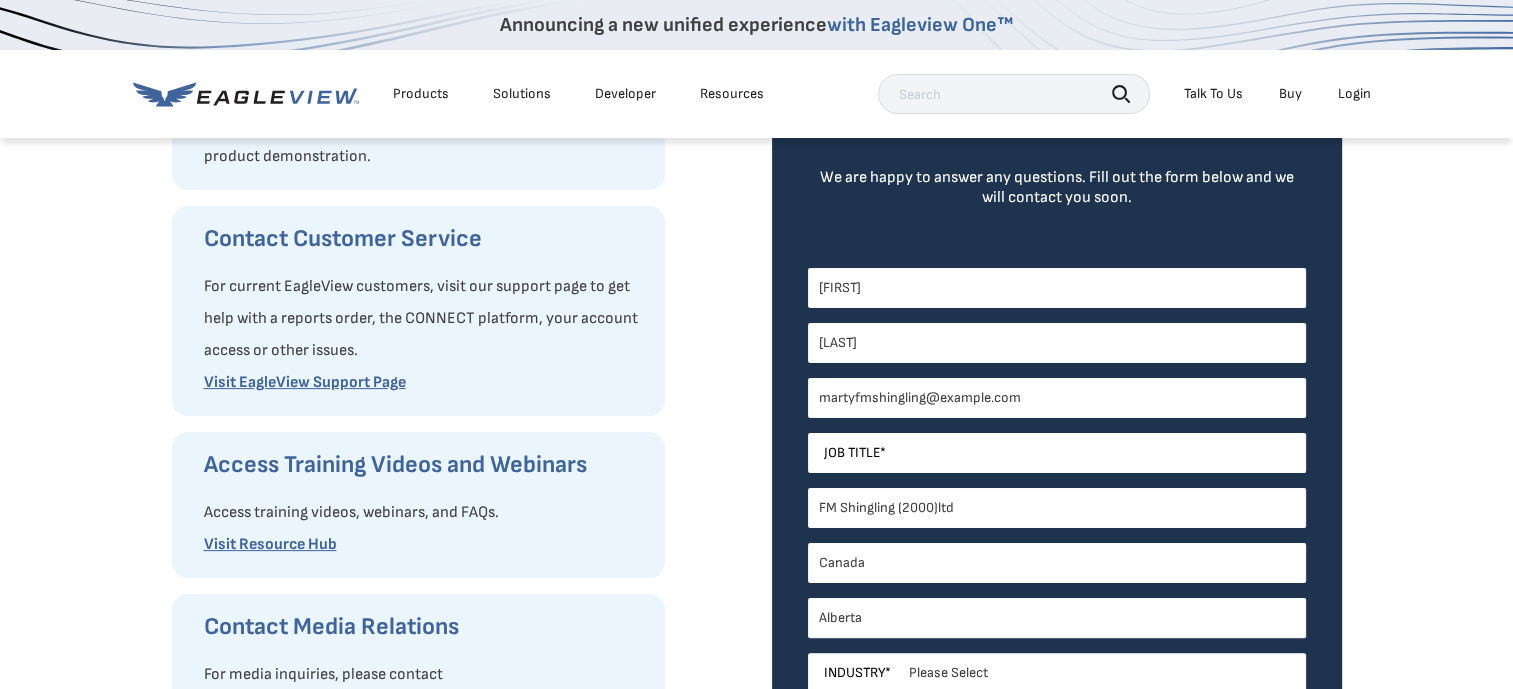 type on "Marty" 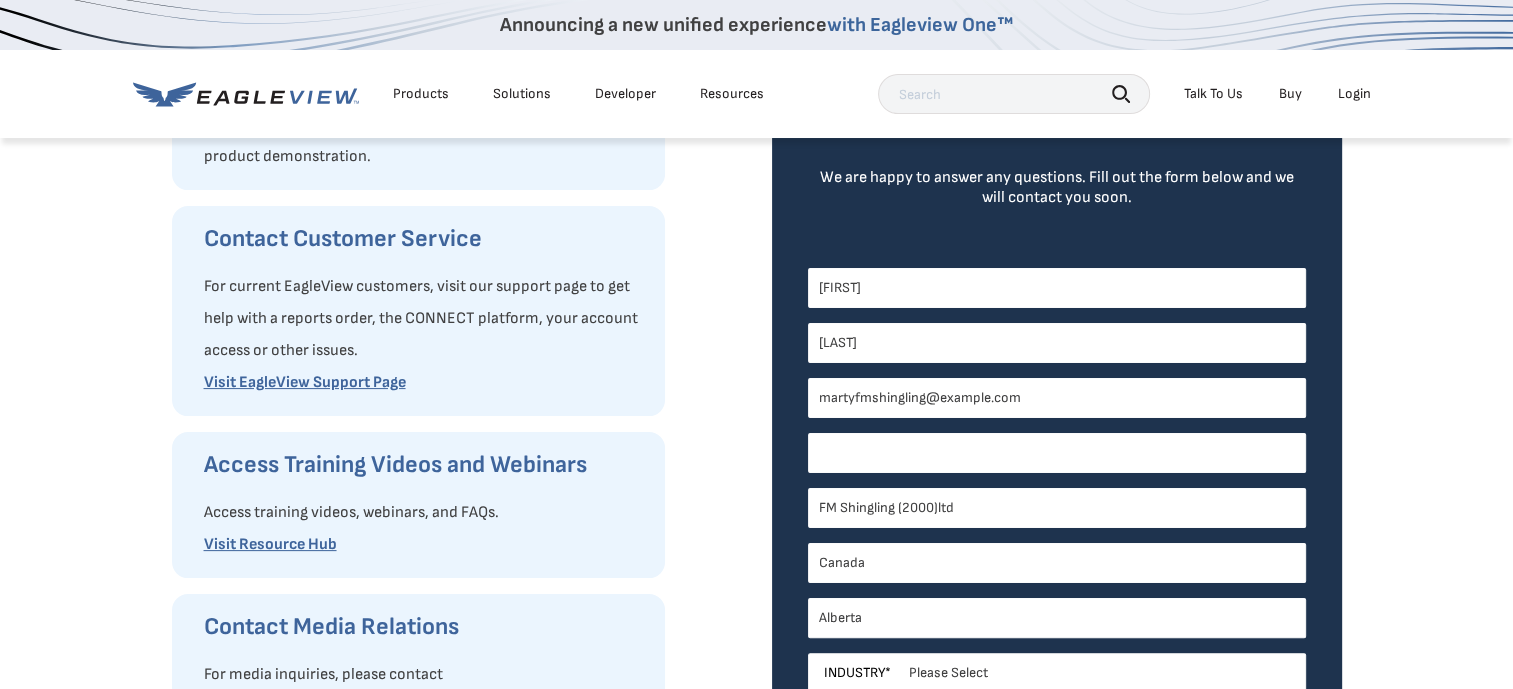 click on "Job Title *" at bounding box center (1057, 453) 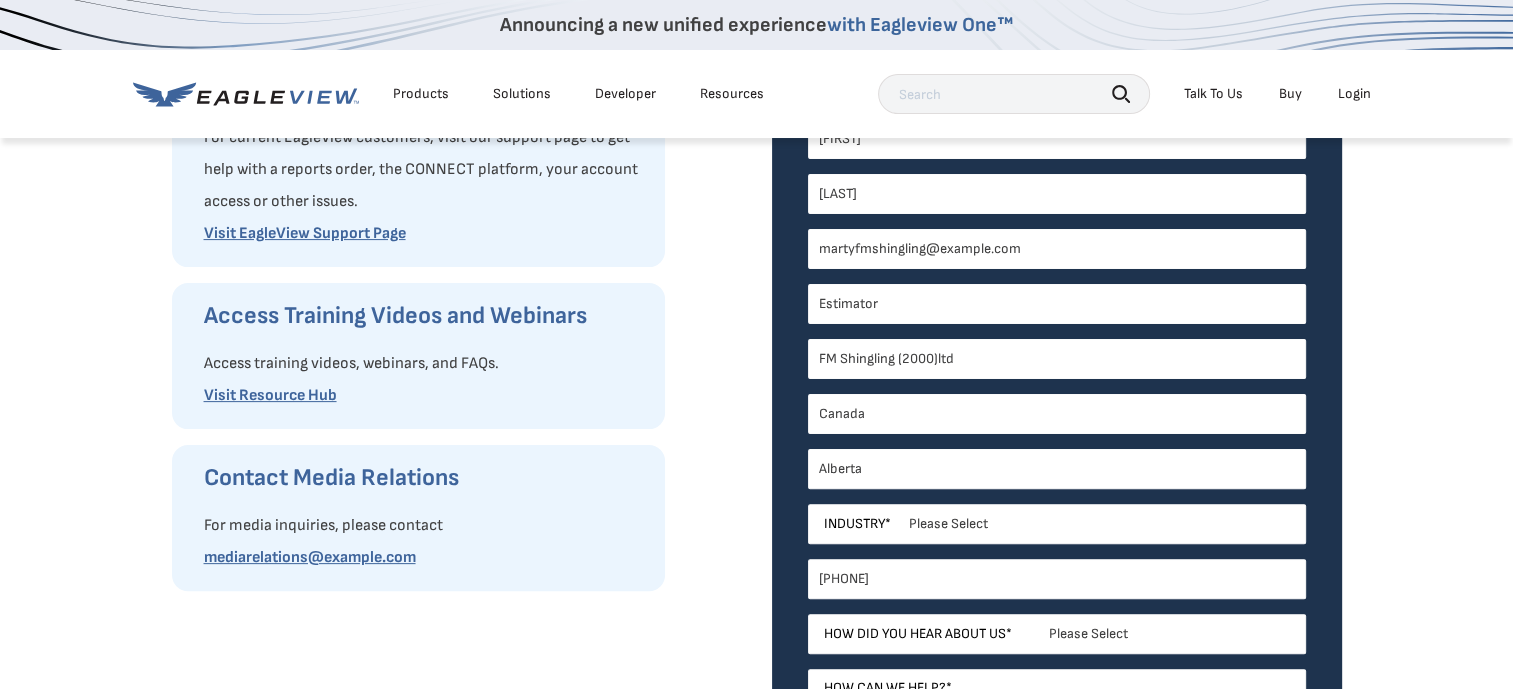scroll, scrollTop: 632, scrollLeft: 0, axis: vertical 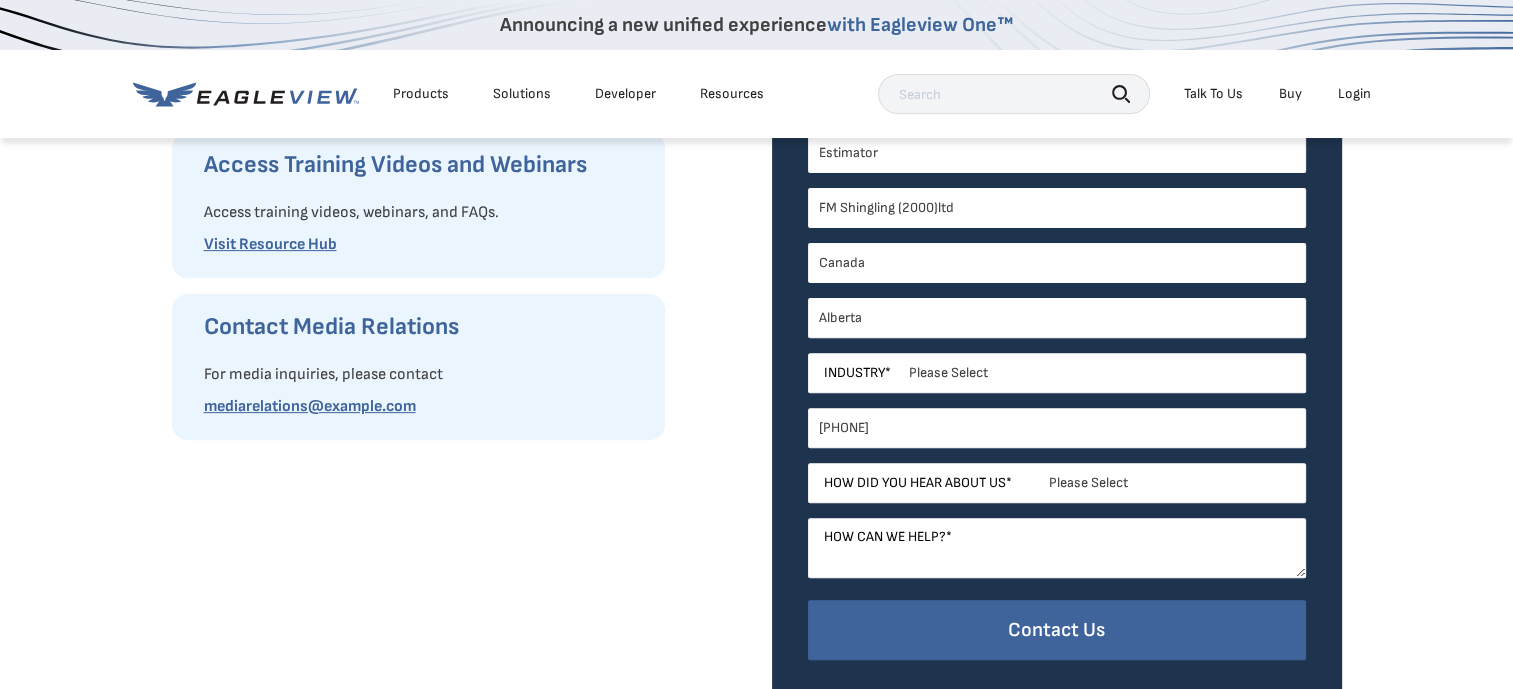 type on "Estimator" 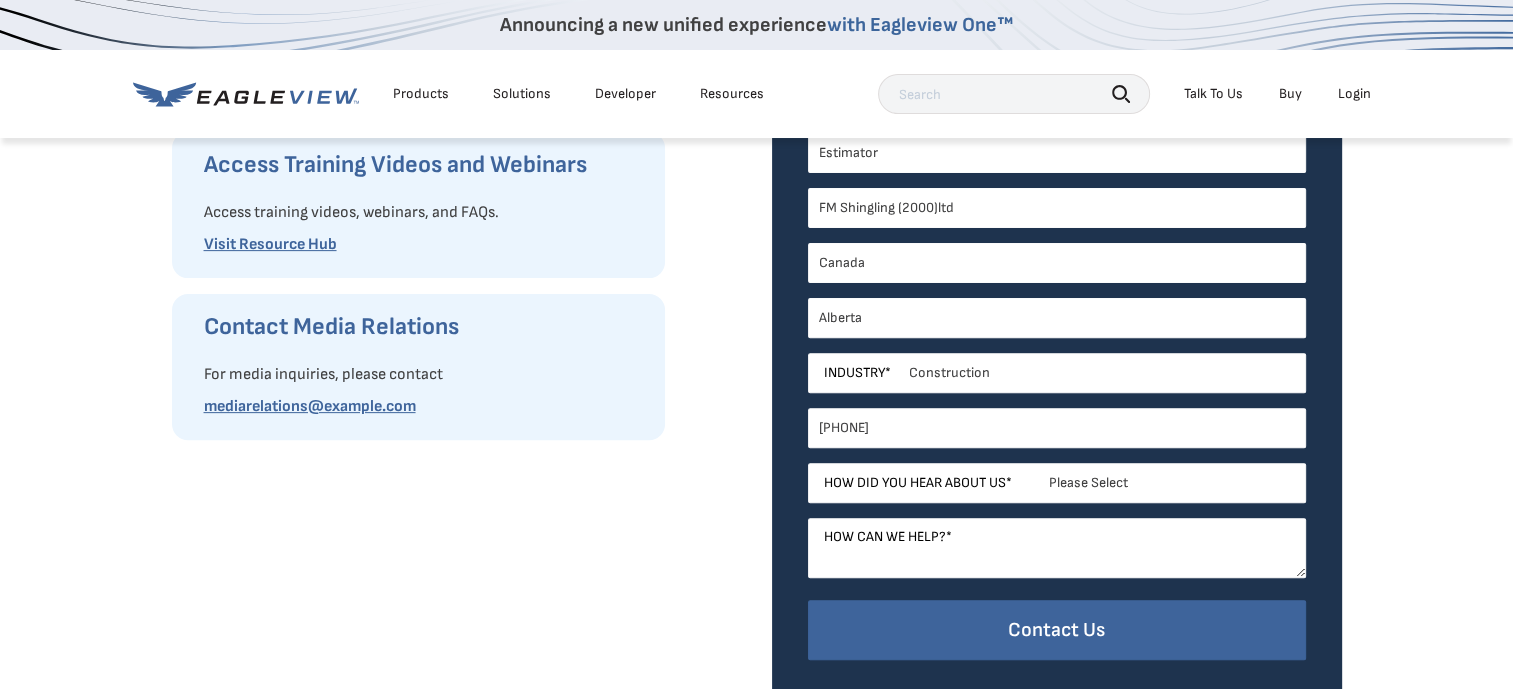click on "Please Select Architects & Engineering Construction Electric/Gas Utilities Government Insurance Other Property Maintenance Real Estate Solar Telecommunications Software and Technology" at bounding box center [1057, 373] 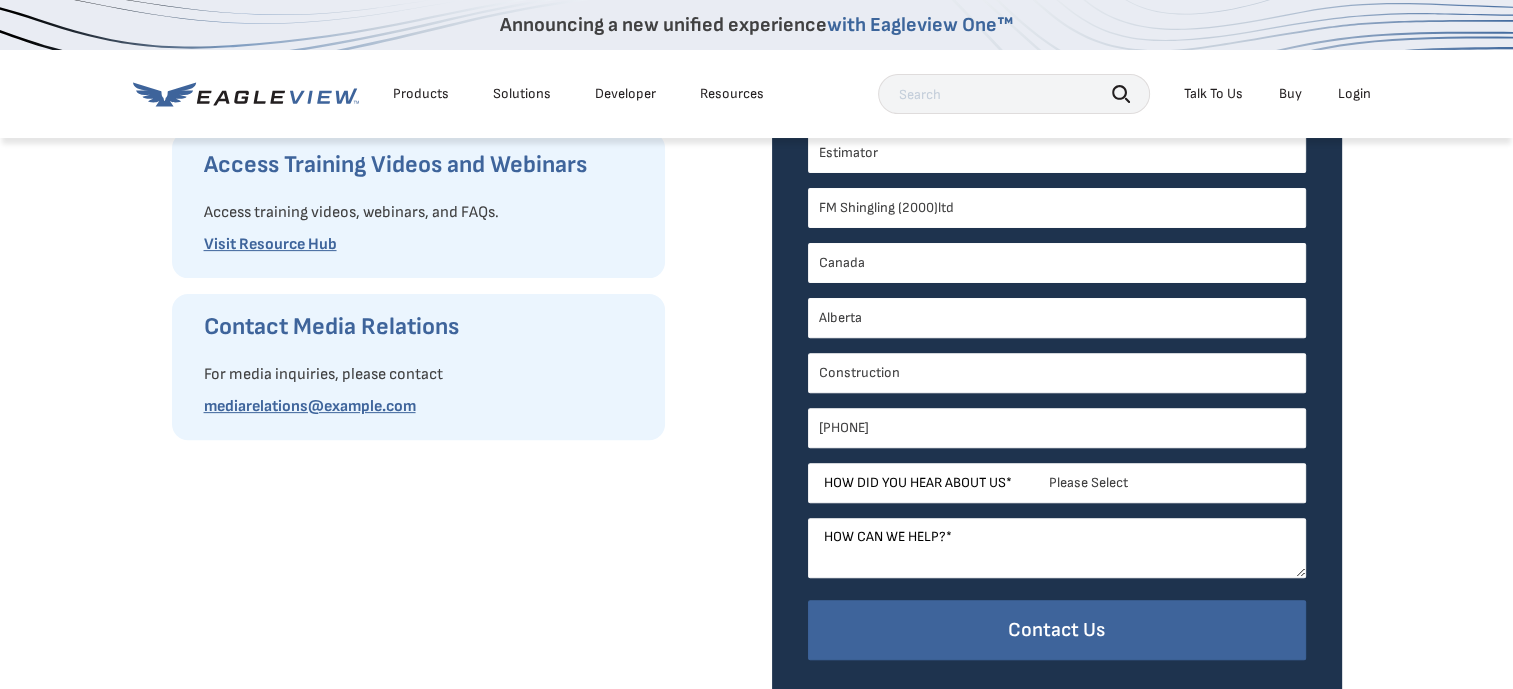 click on "Please Select Search Engine Social Media Word of Mouth Podcast Online Advertisement Event or Webinar Other" at bounding box center [1057, 483] 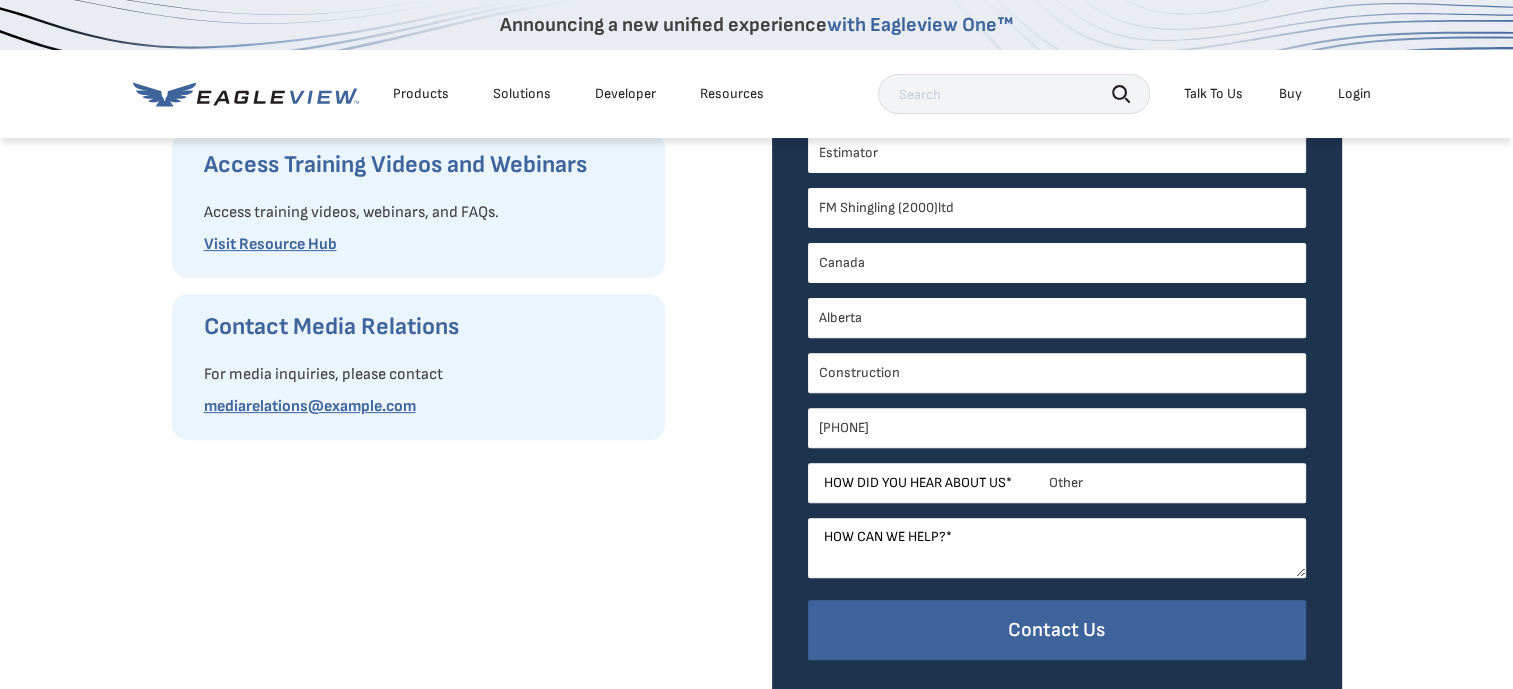 click on "Please Select Search Engine Social Media Word of Mouth Podcast Online Advertisement Event or Webinar Other" at bounding box center (1057, 483) 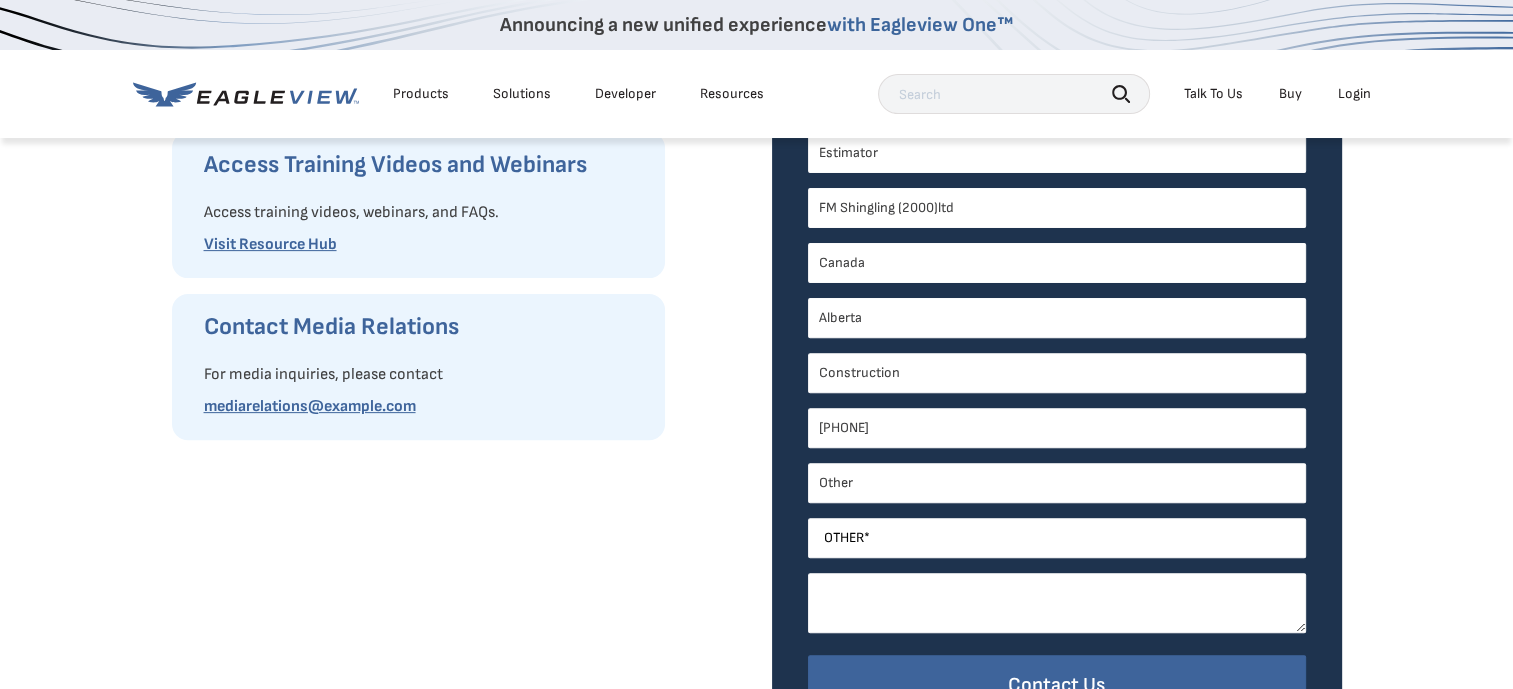 click on "How can we help? *" at bounding box center [1057, 603] 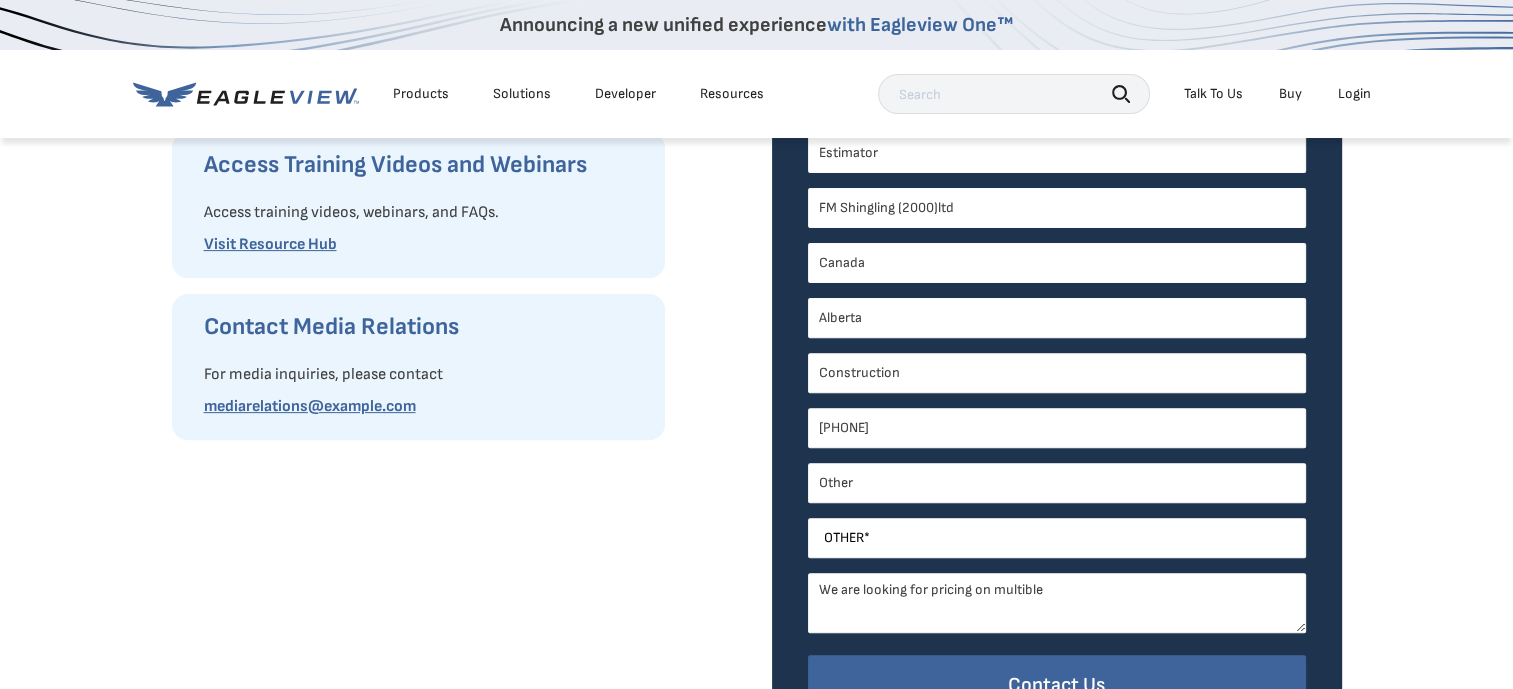 click on "We are looking for pricing on multible" at bounding box center (1057, 603) 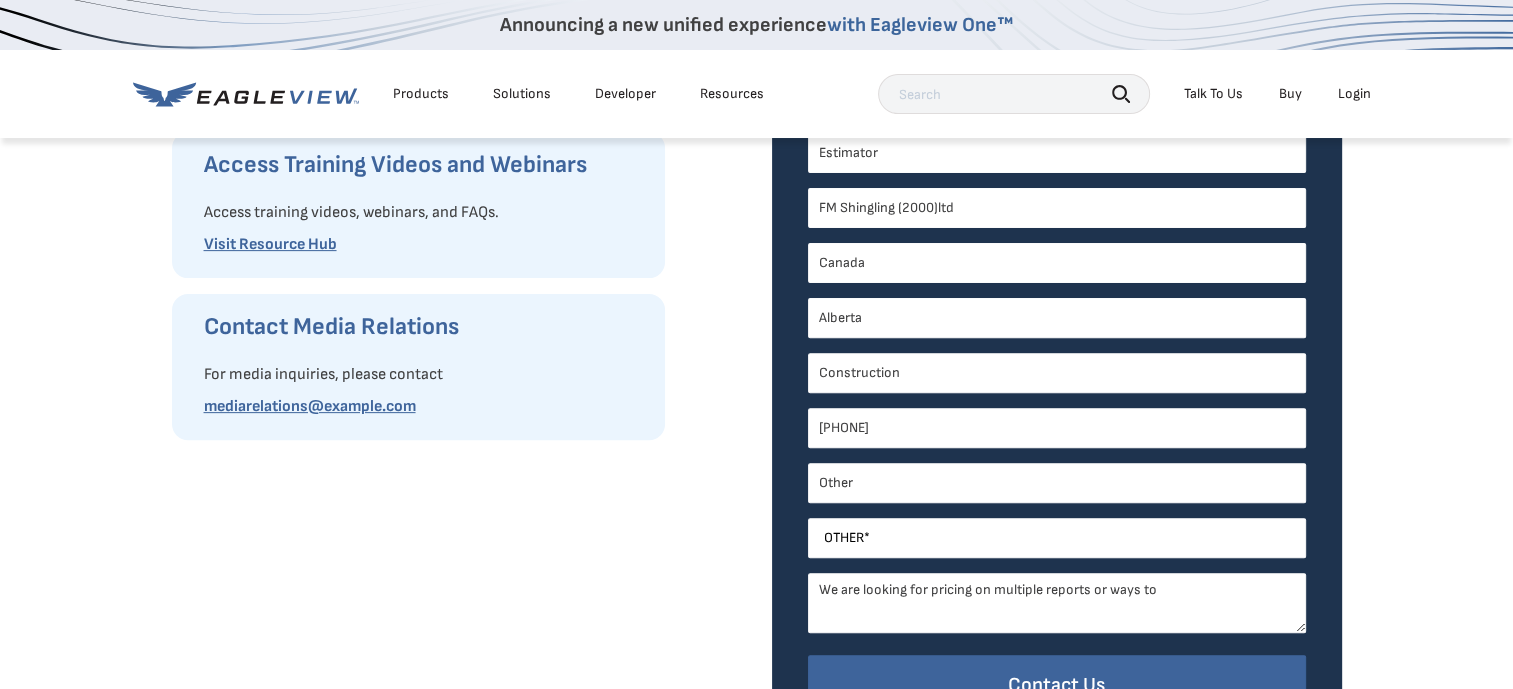 click on "We are looking for pricing on multiple reports or ways to" at bounding box center (1057, 603) 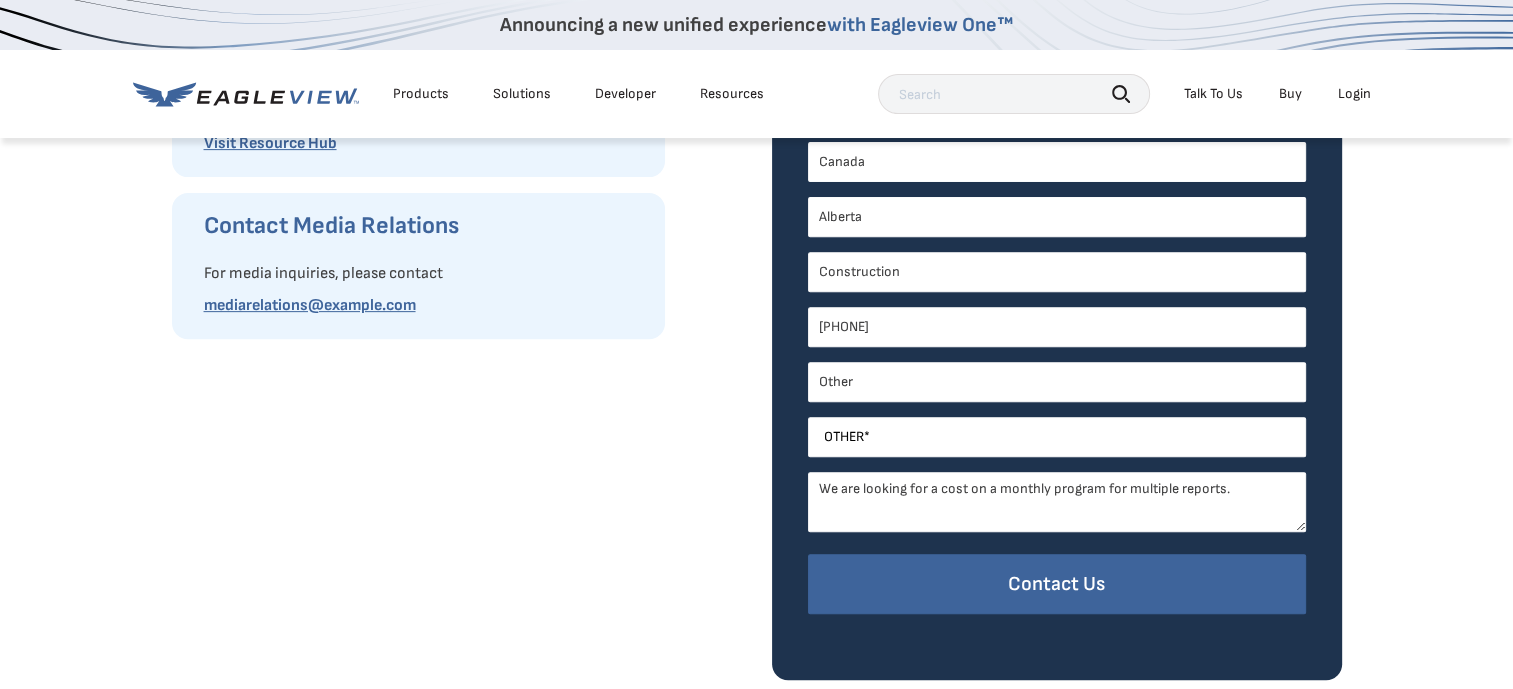 scroll, scrollTop: 732, scrollLeft: 0, axis: vertical 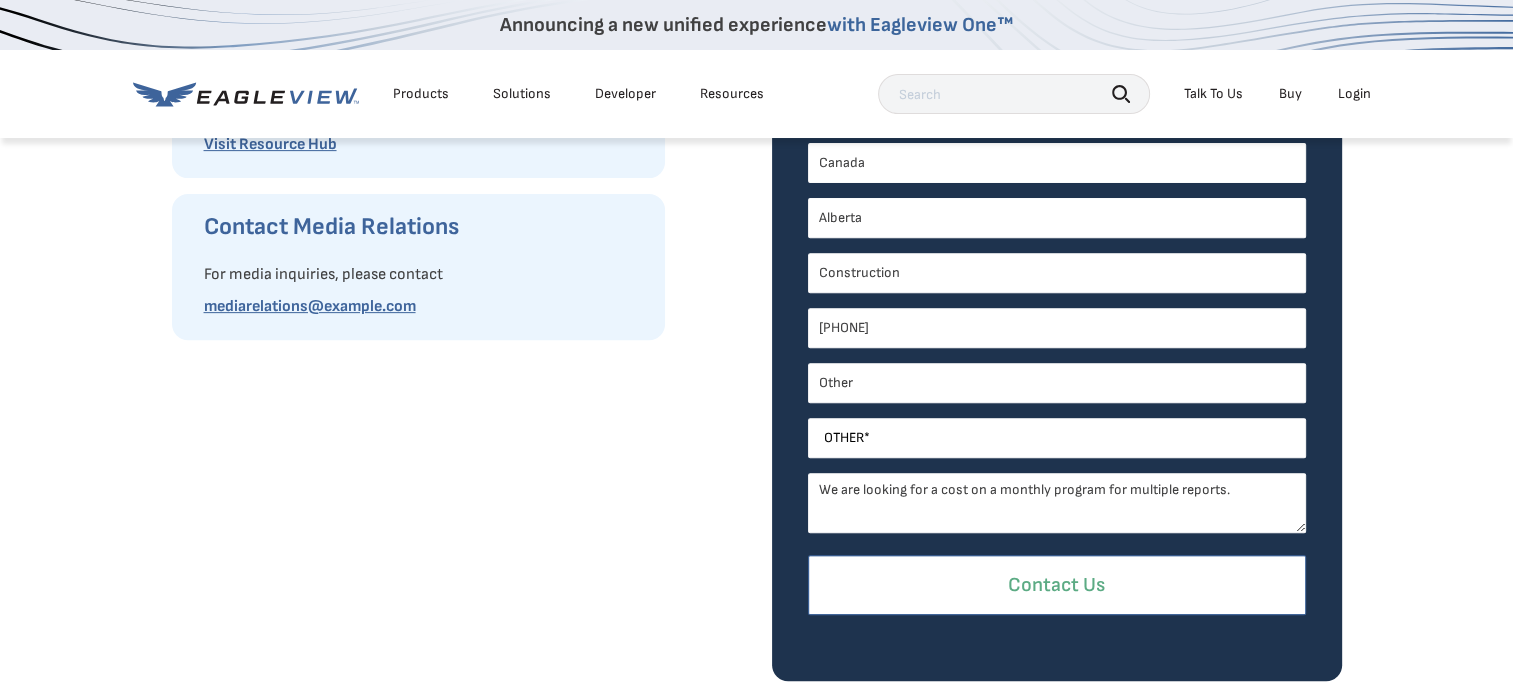 type on "We are looking for a cost on a monthly program for multiple reports." 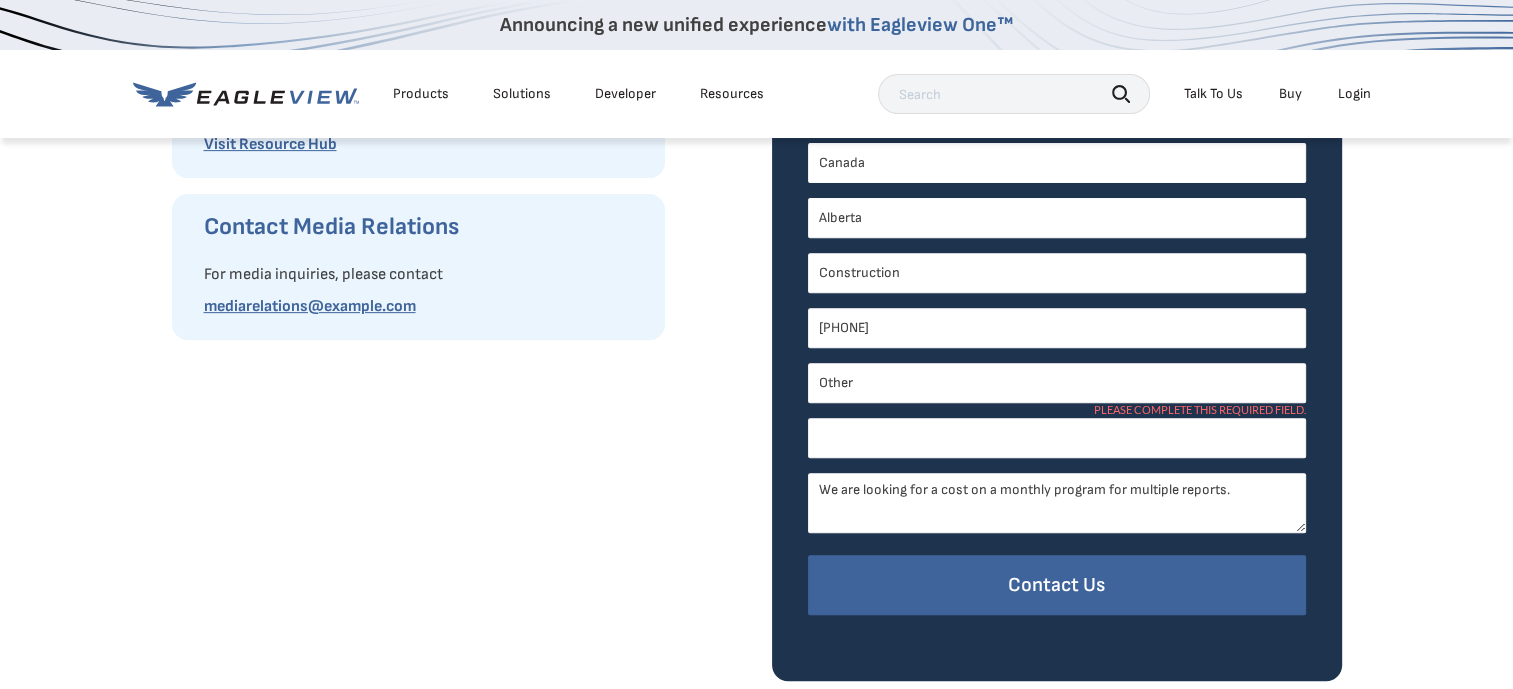 click on "Other *" at bounding box center (1057, 438) 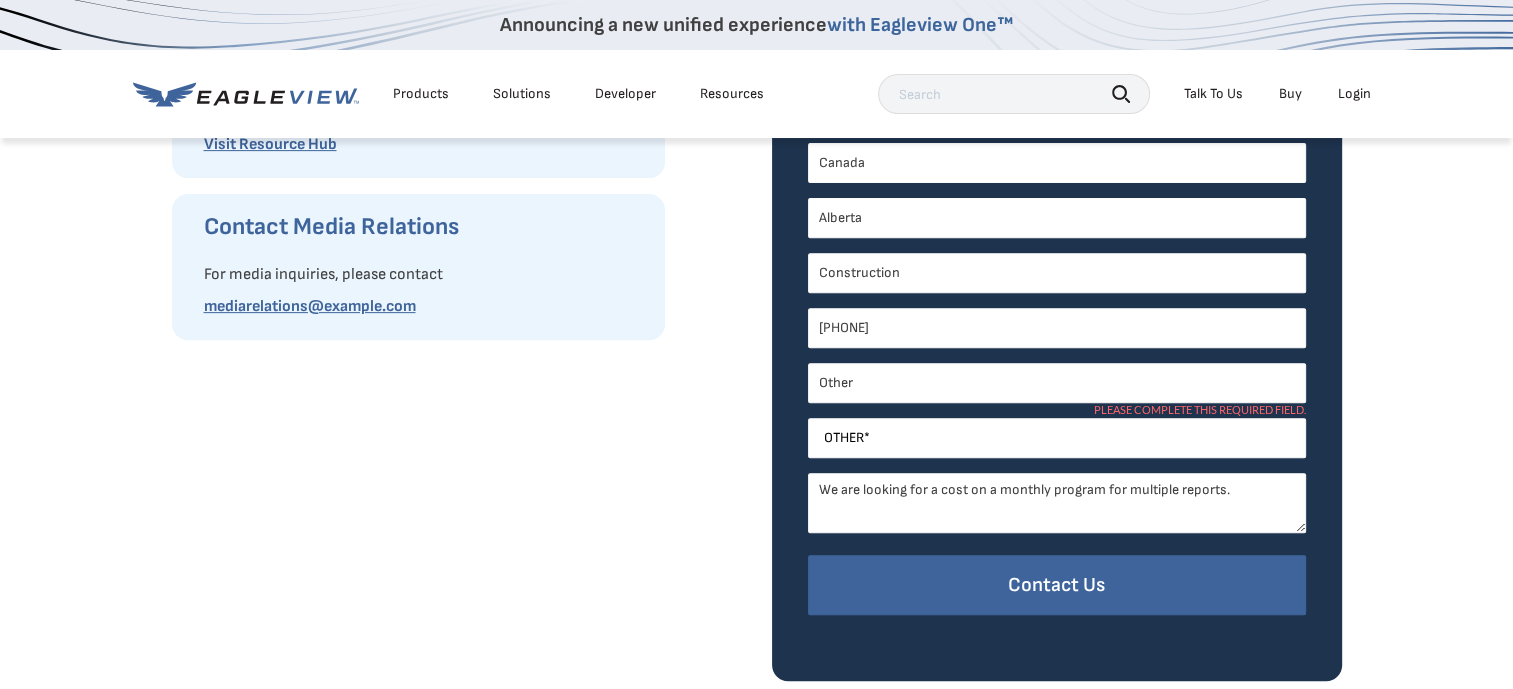 click on "Please Select Search Engine Social Media Word of Mouth Podcast Online Advertisement Event or Webinar Other" at bounding box center [1057, 383] 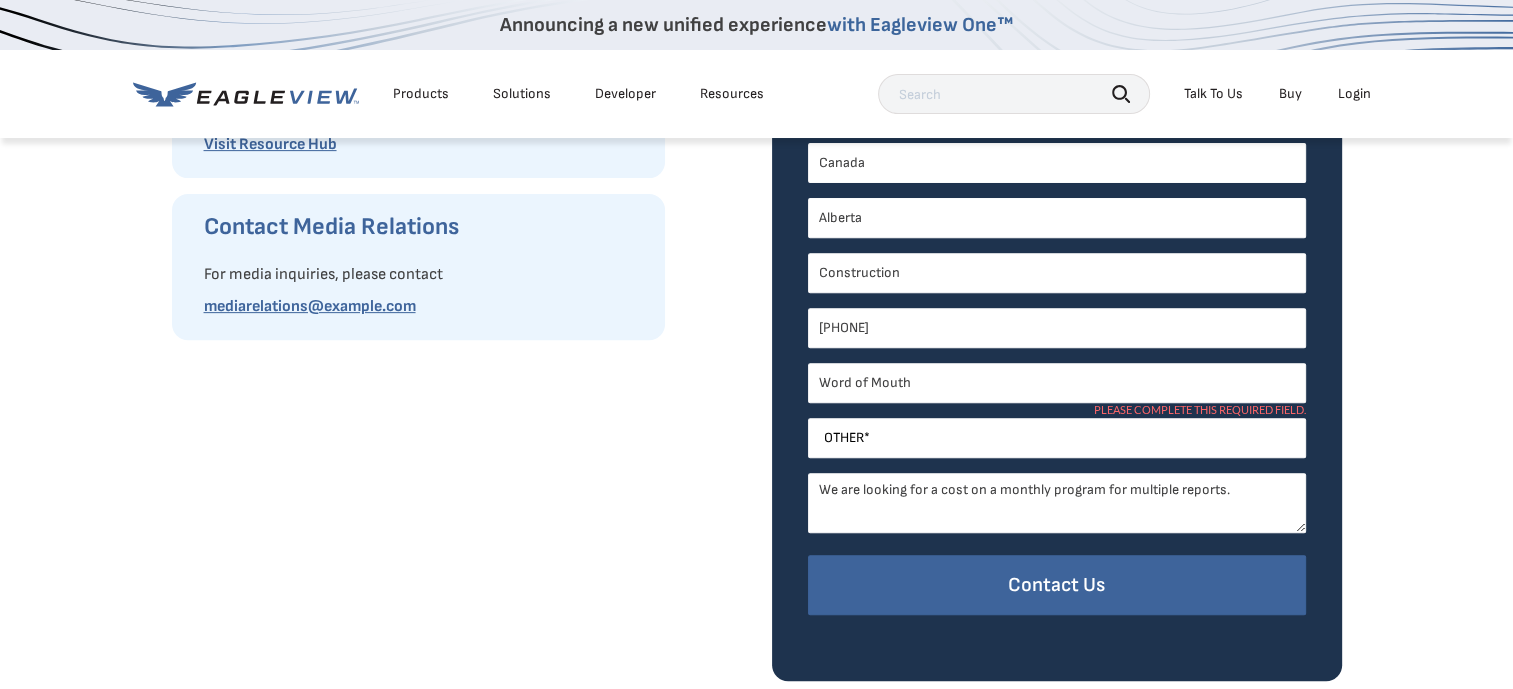 click on "Please Select Search Engine Social Media Word of Mouth Podcast Online Advertisement Event or Webinar Other" at bounding box center [1057, 383] 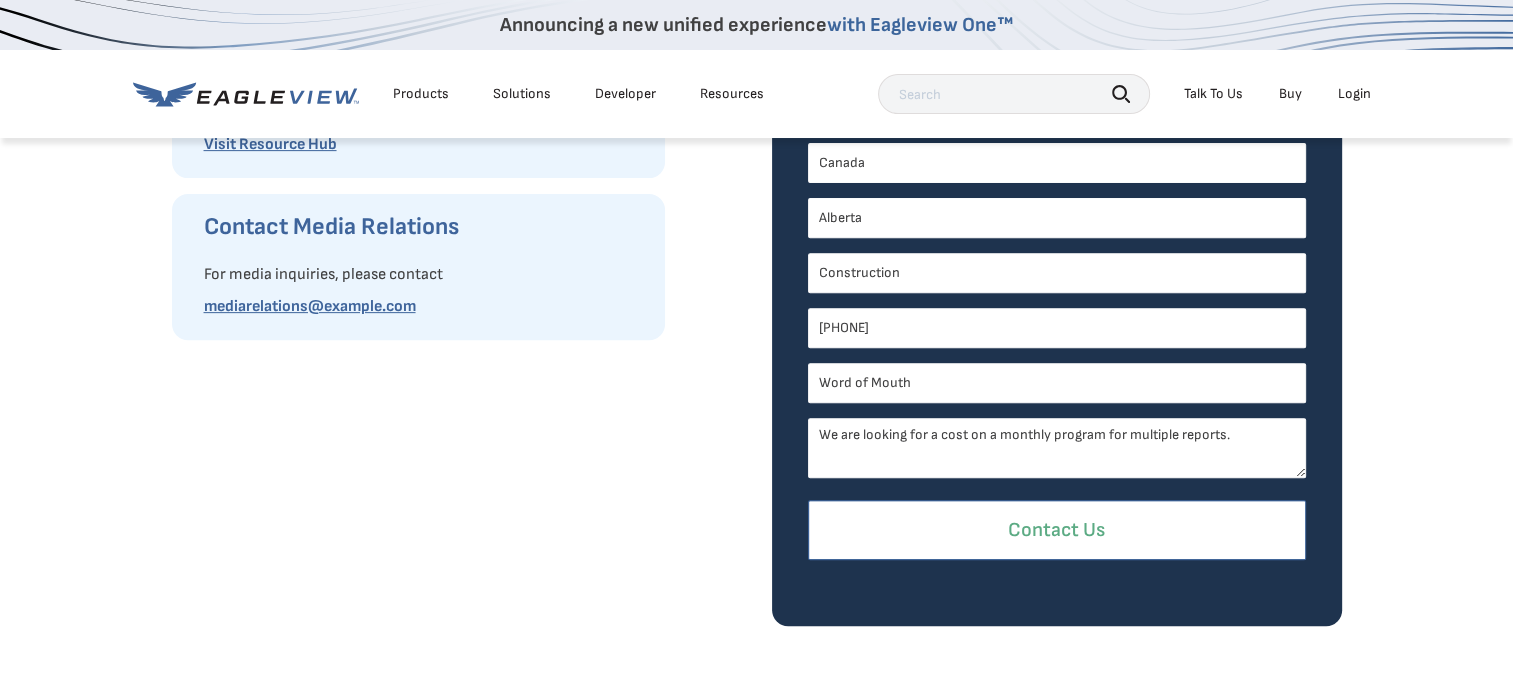 click on "Contact Us" at bounding box center [1057, 530] 